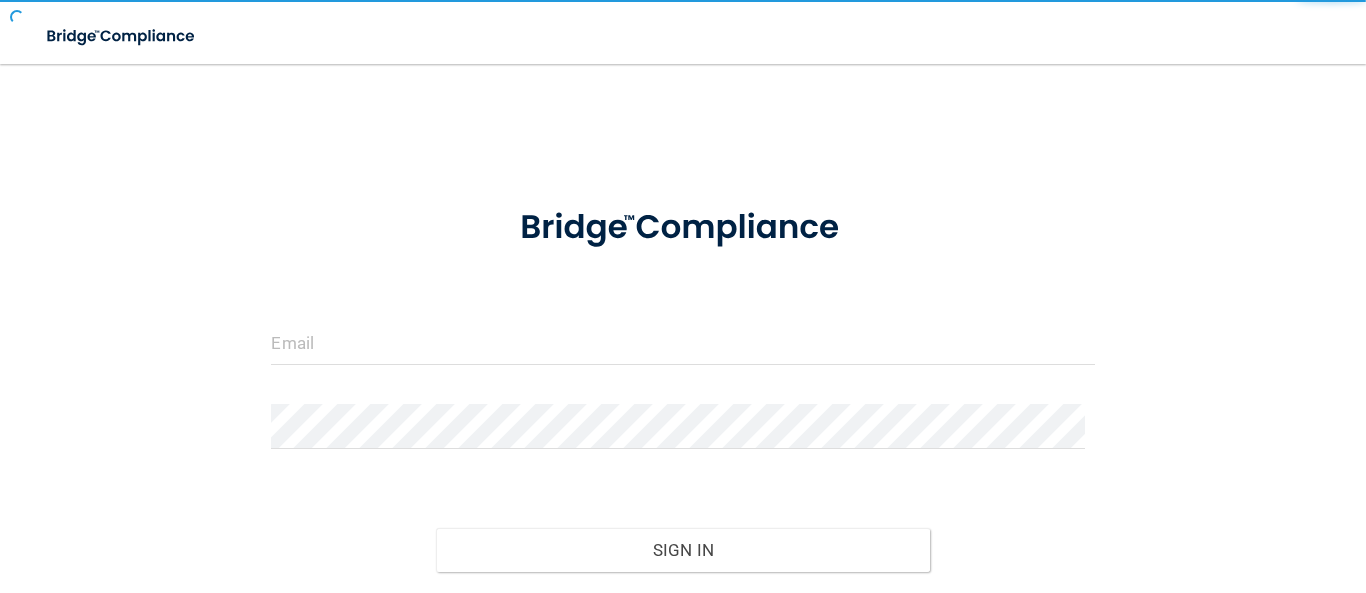 scroll, scrollTop: 0, scrollLeft: 0, axis: both 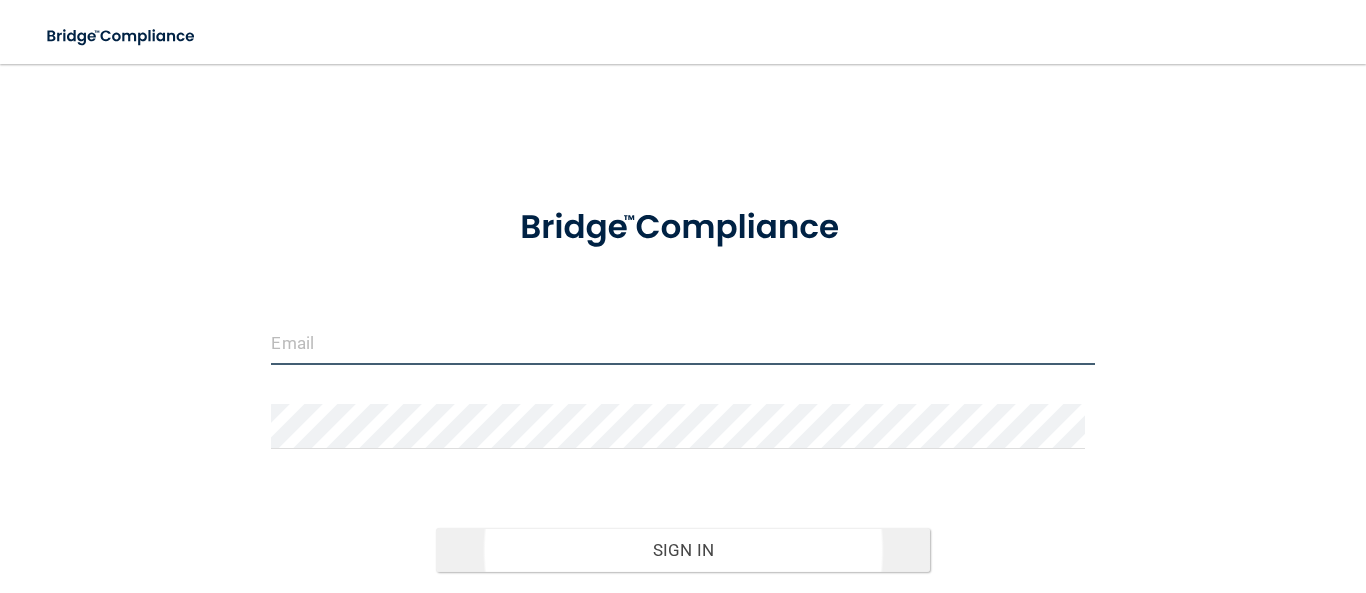 type on "[EMAIL_ADDRESS][DOMAIN_NAME]" 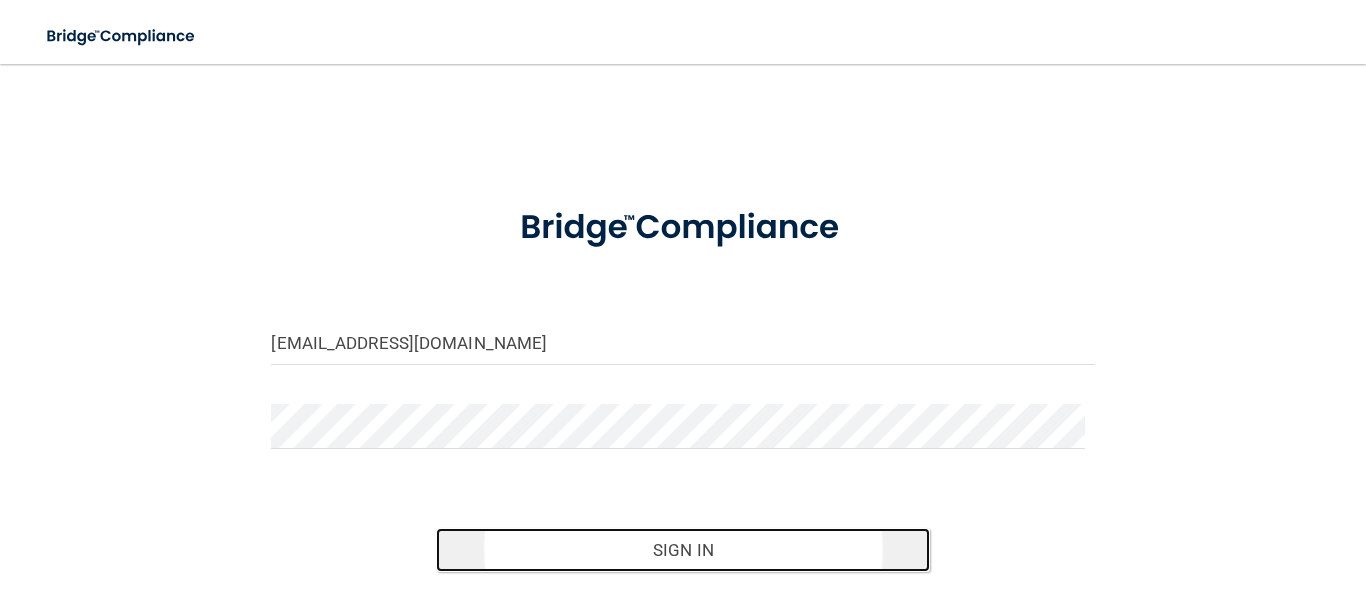 click on "Sign In" at bounding box center (683, 550) 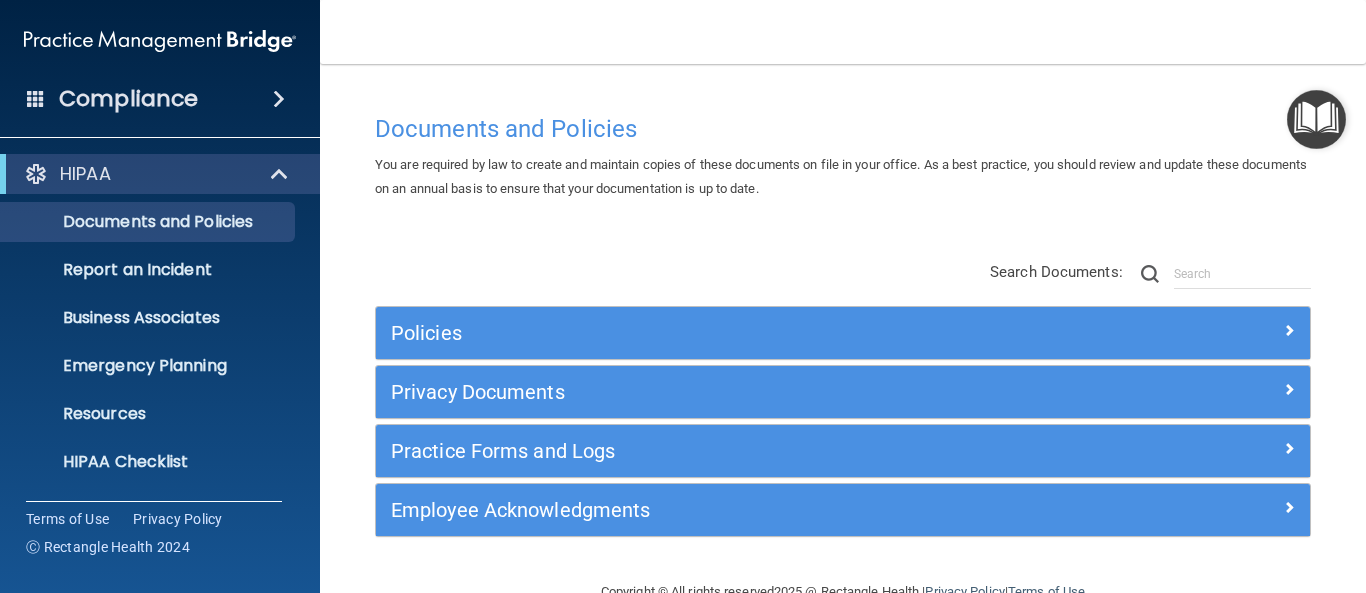click at bounding box center (279, 99) 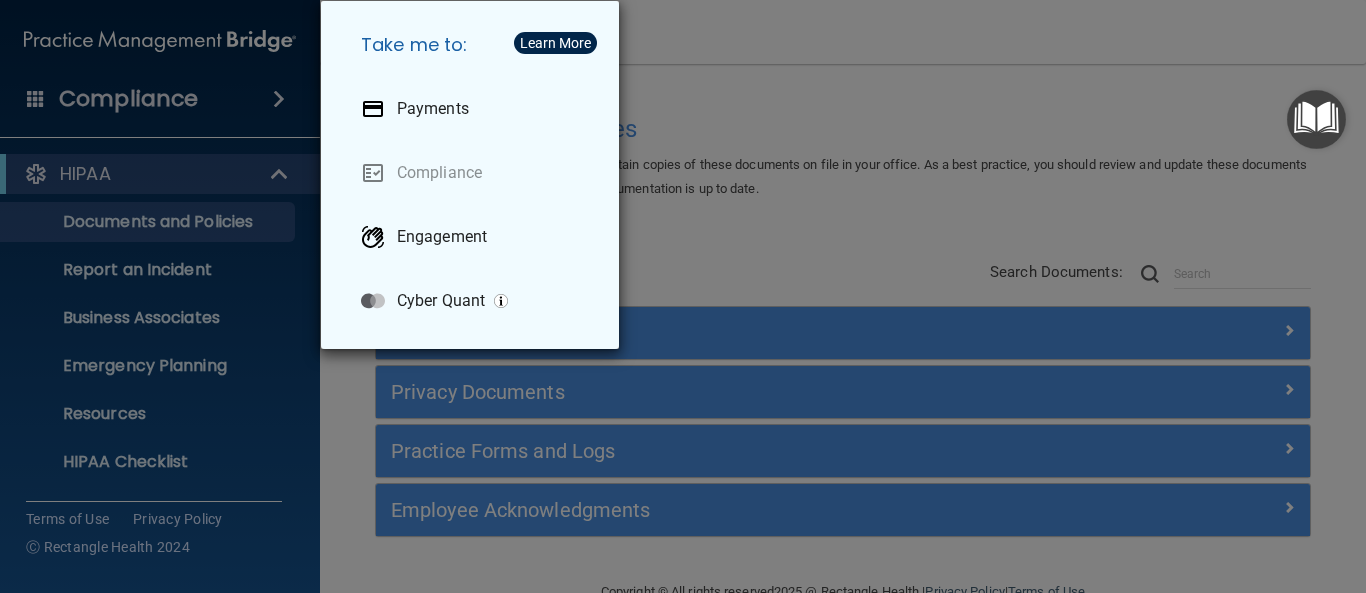 click on "Take me to:             Payments                   Compliance                     Engagement                     Cyber Quant" at bounding box center (683, 296) 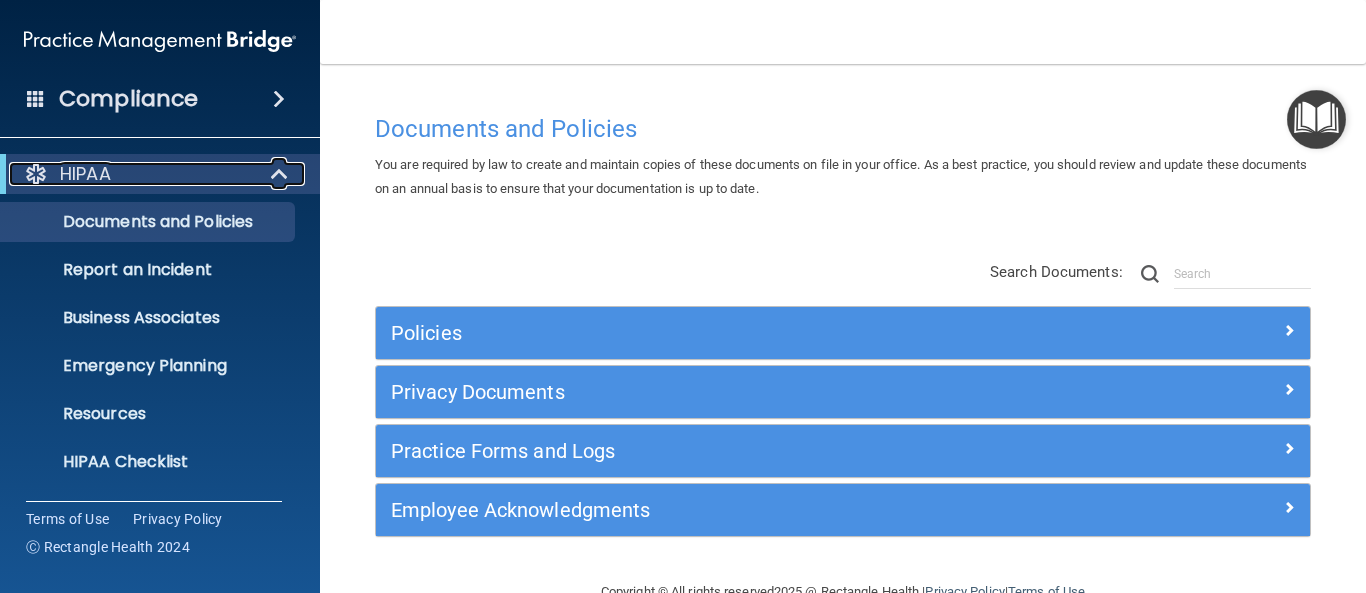 click at bounding box center [281, 174] 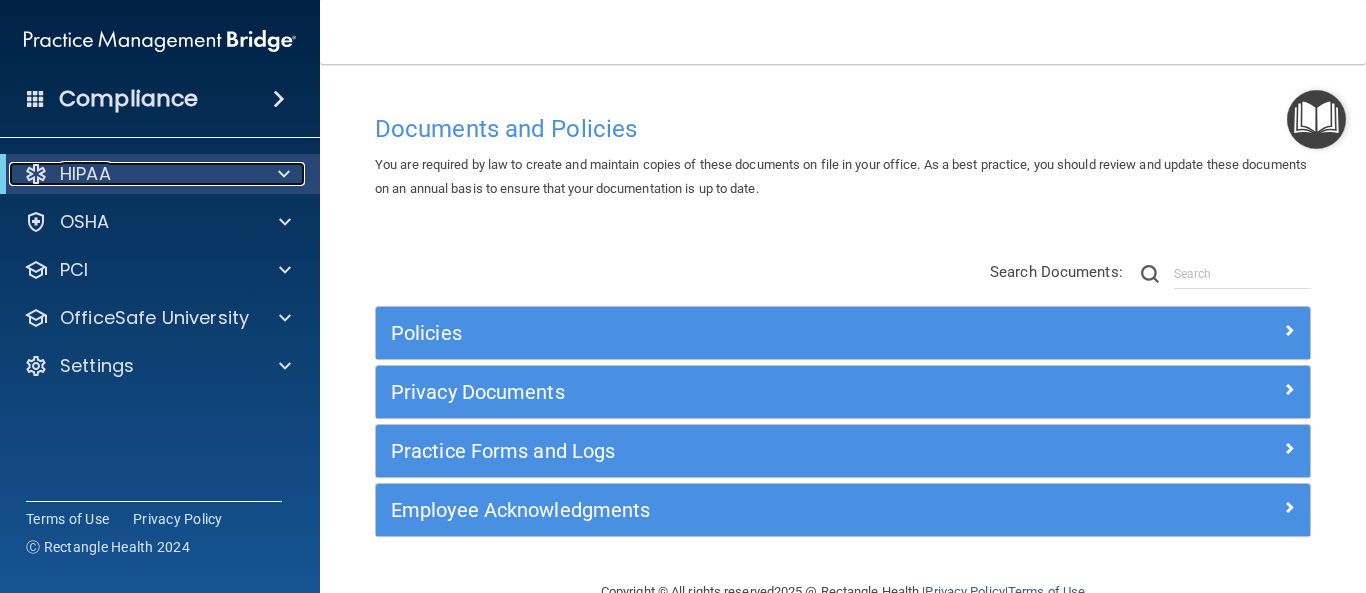 click at bounding box center [284, 174] 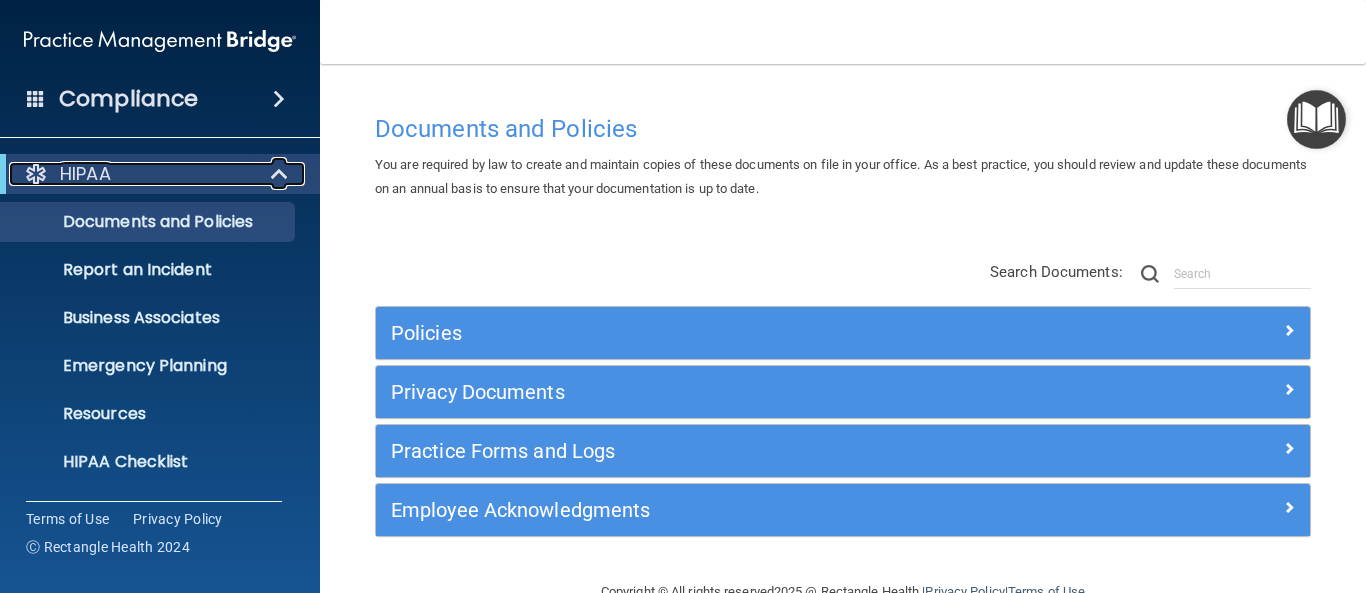click at bounding box center [281, 174] 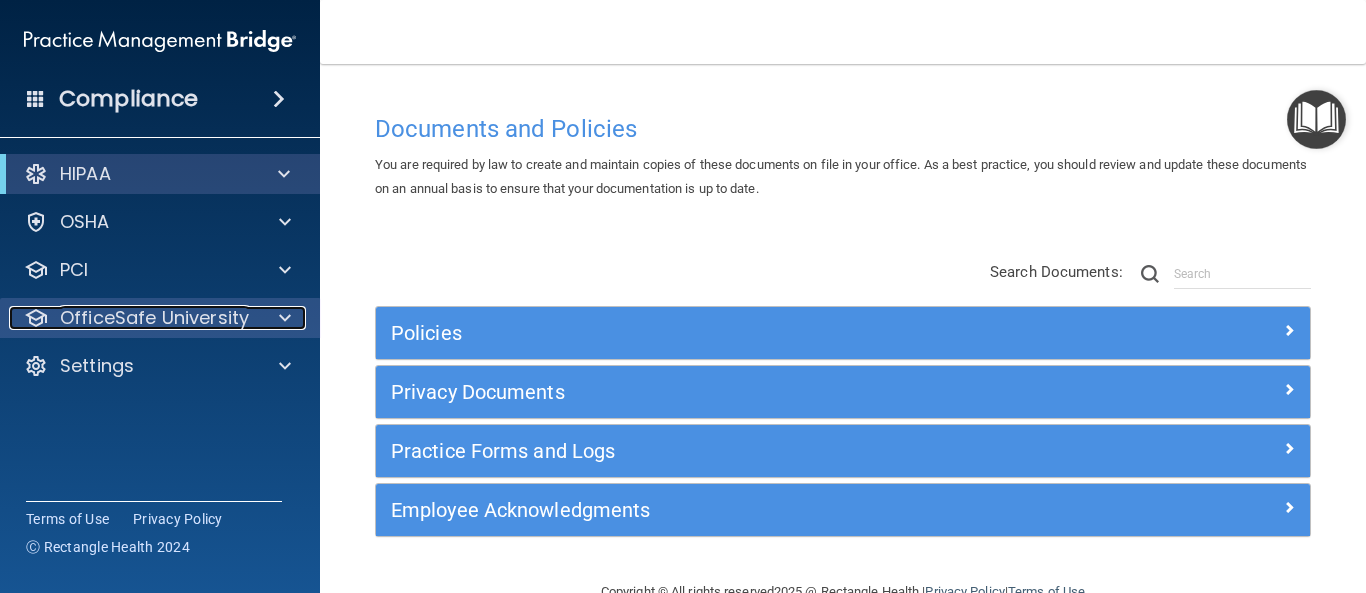 click at bounding box center (285, 318) 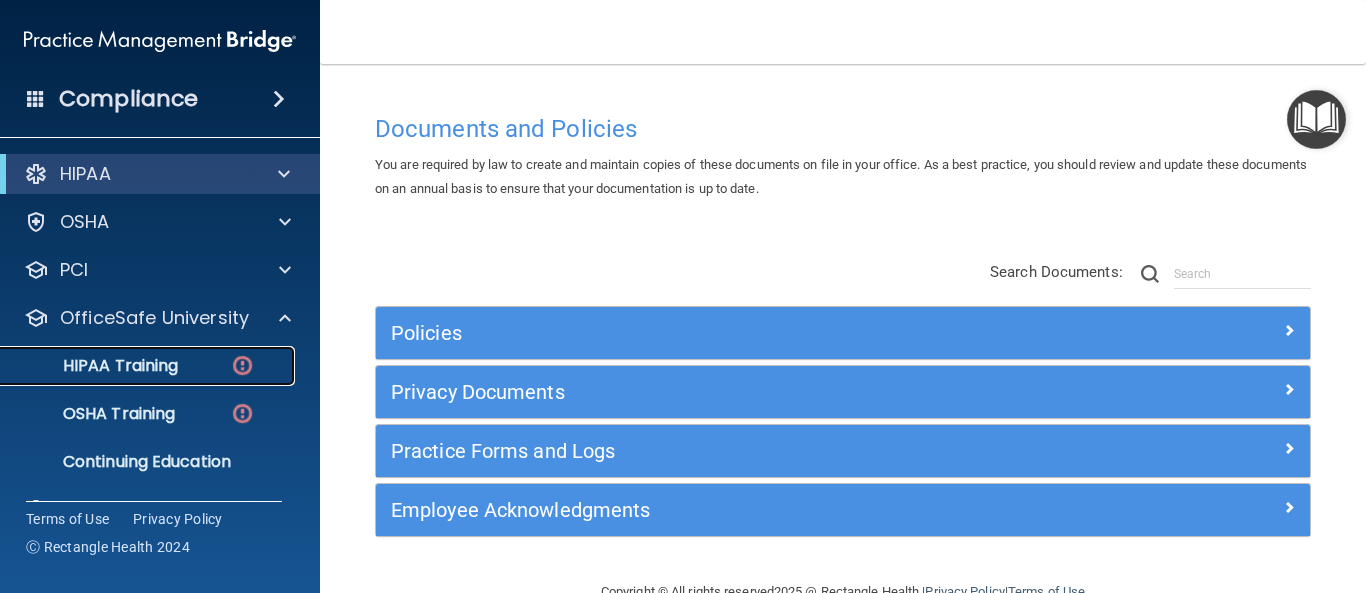 click on "HIPAA Training" at bounding box center [95, 366] 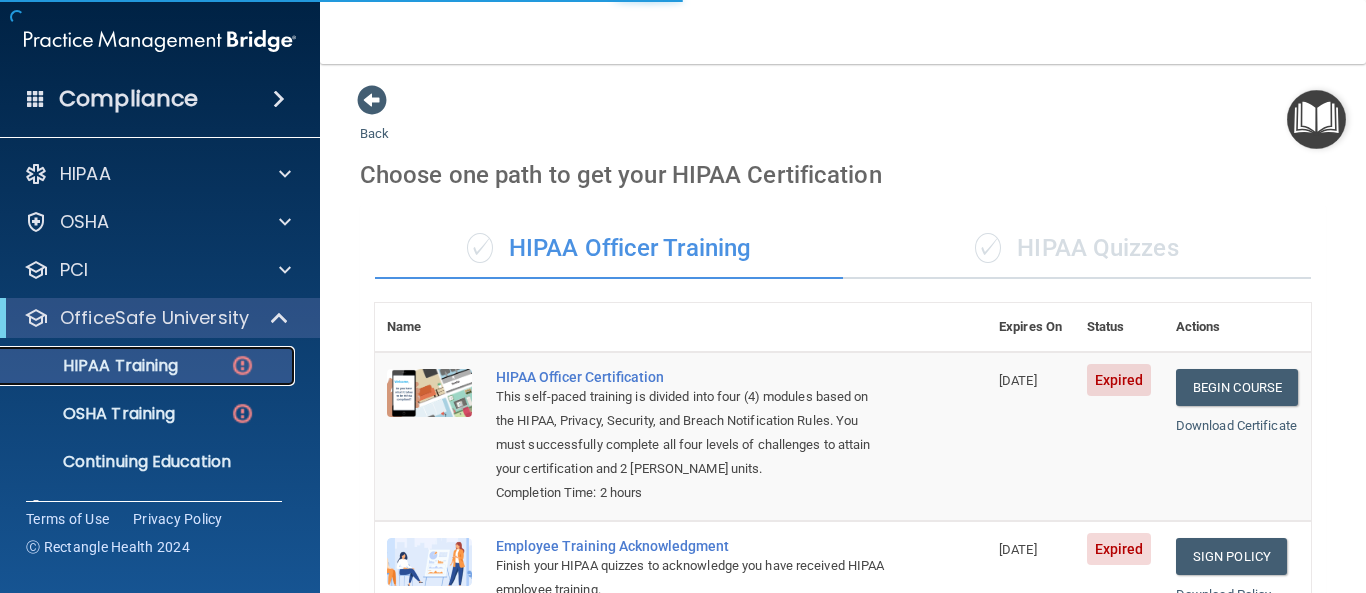 click on "HIPAA Training" at bounding box center [95, 366] 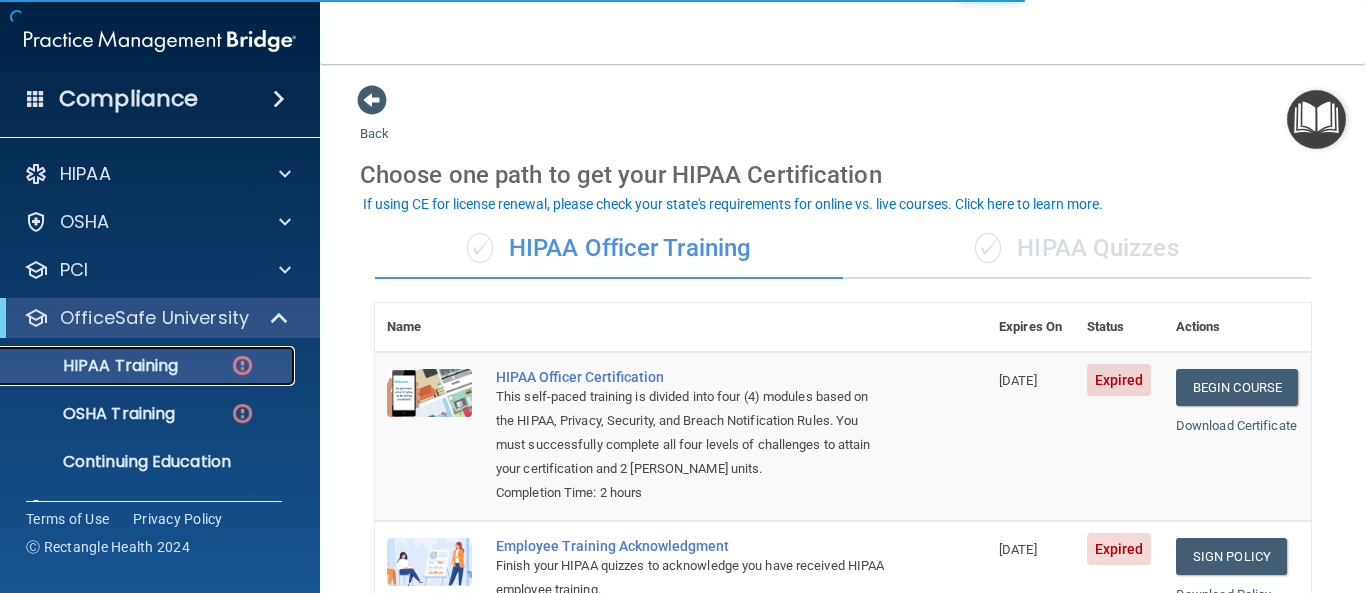click on "HIPAA Training" at bounding box center [95, 366] 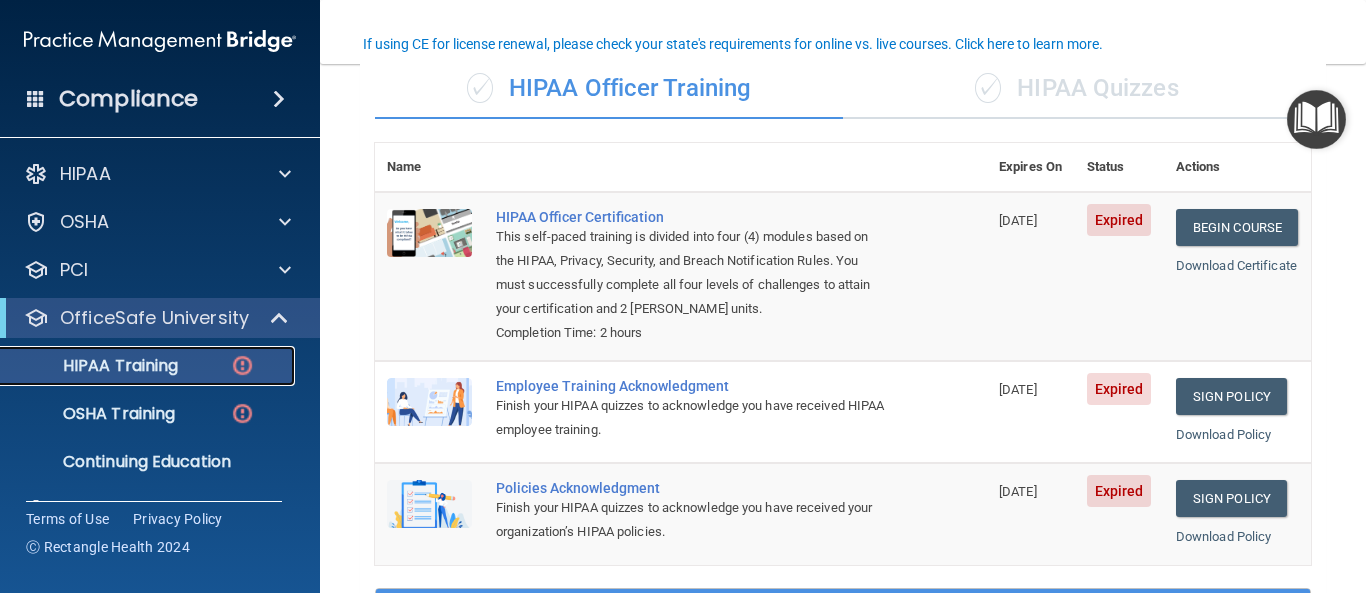 scroll, scrollTop: 200, scrollLeft: 0, axis: vertical 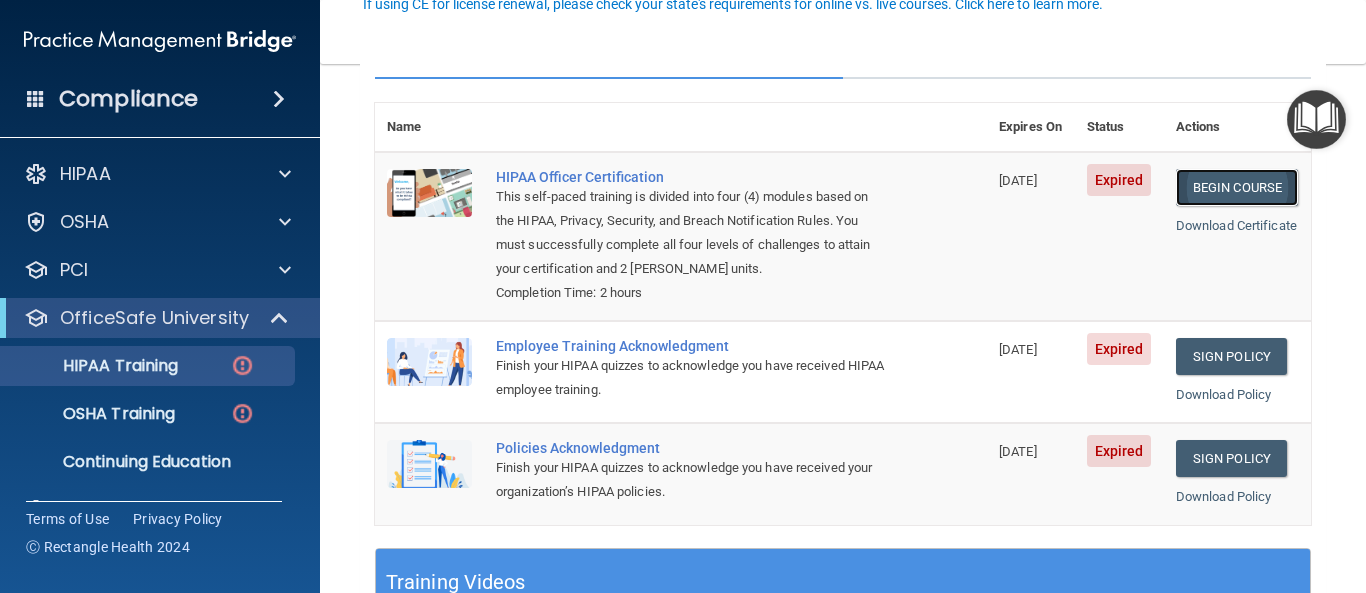 click on "Begin Course" at bounding box center [1237, 187] 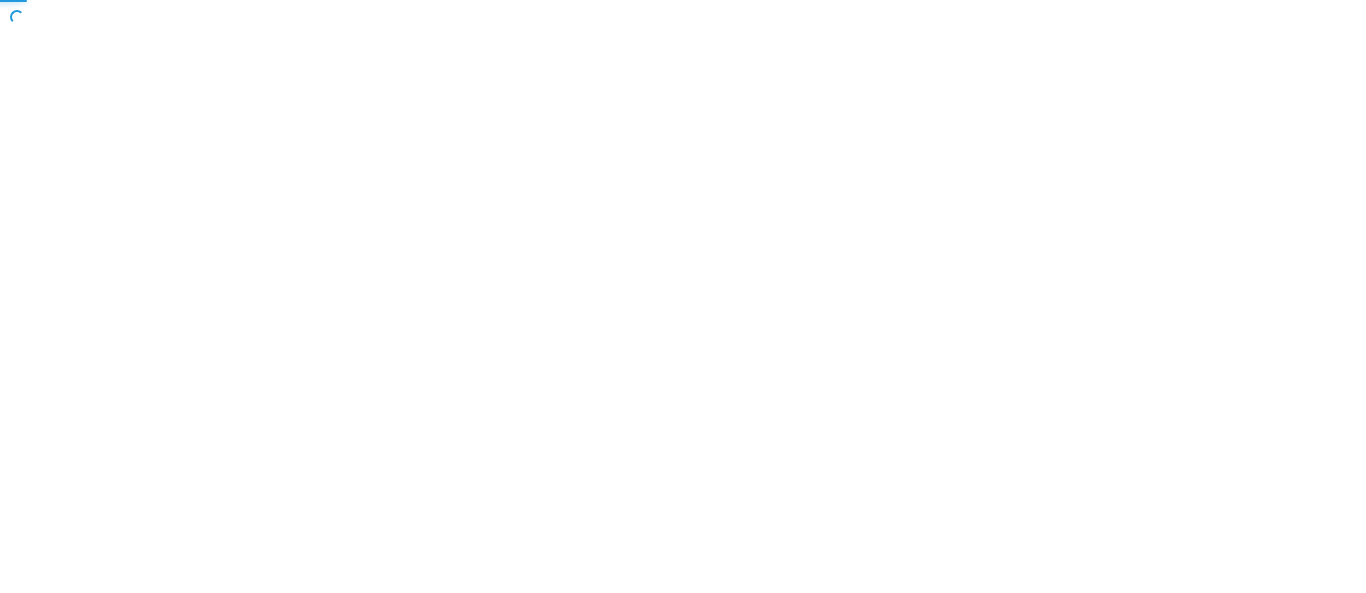 scroll, scrollTop: 0, scrollLeft: 0, axis: both 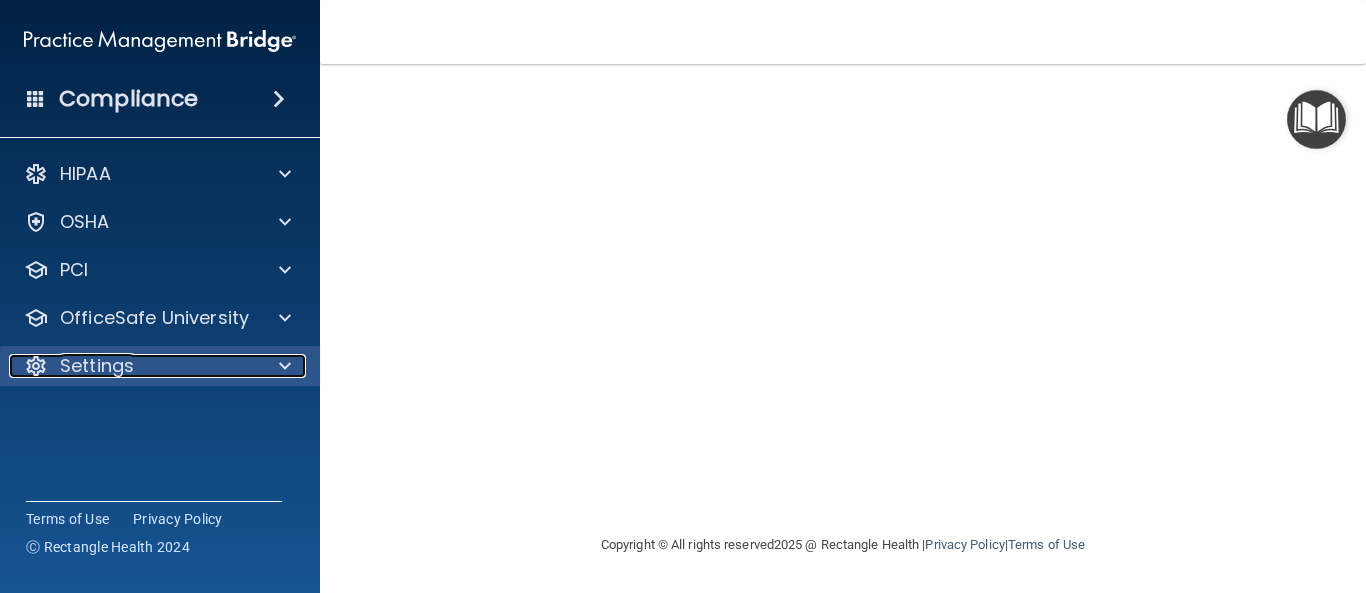 click on "Settings" at bounding box center (133, 366) 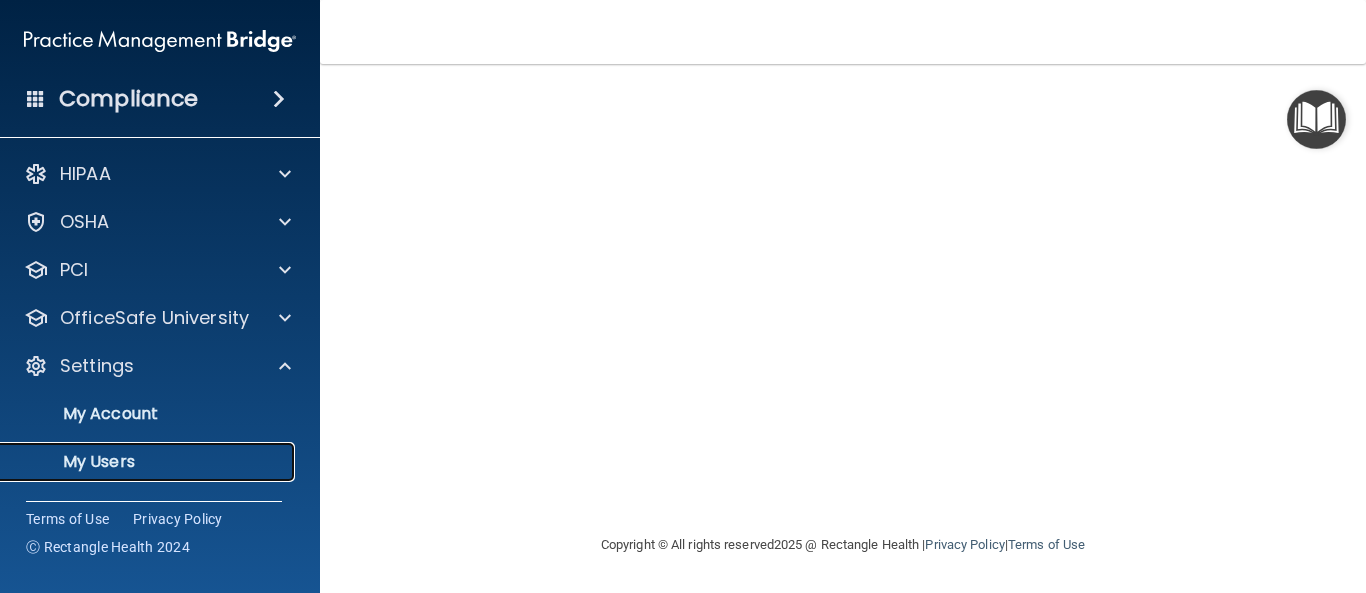 click on "My Users" at bounding box center [137, 462] 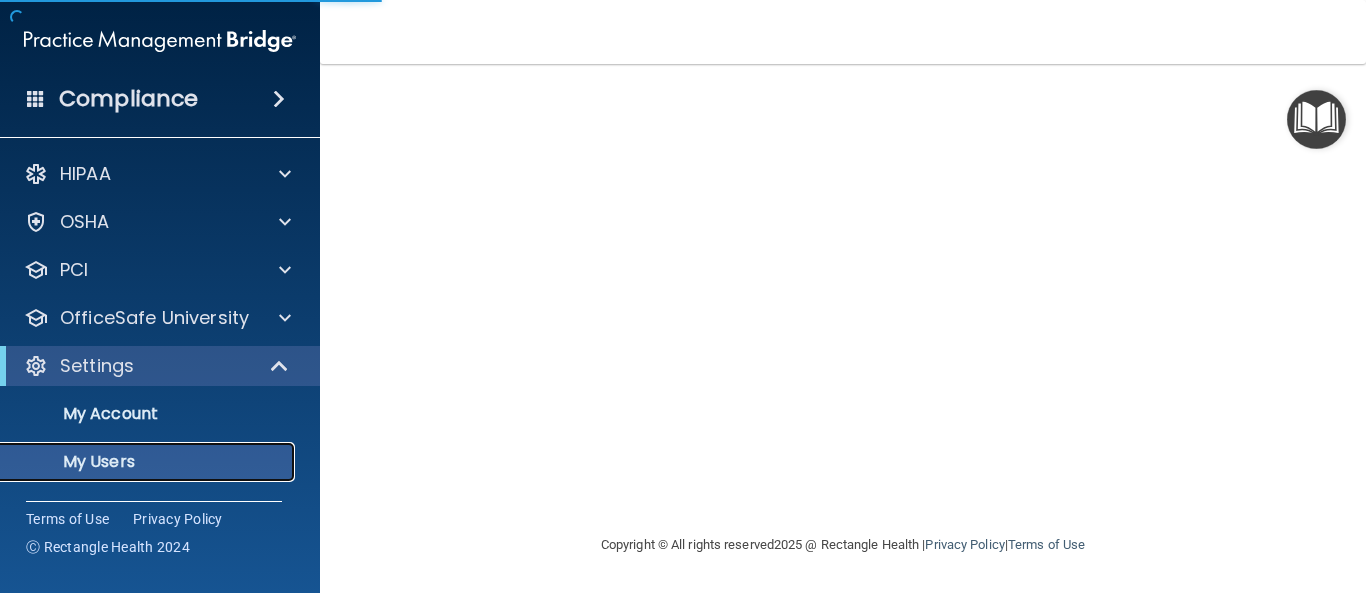 scroll, scrollTop: 784, scrollLeft: 0, axis: vertical 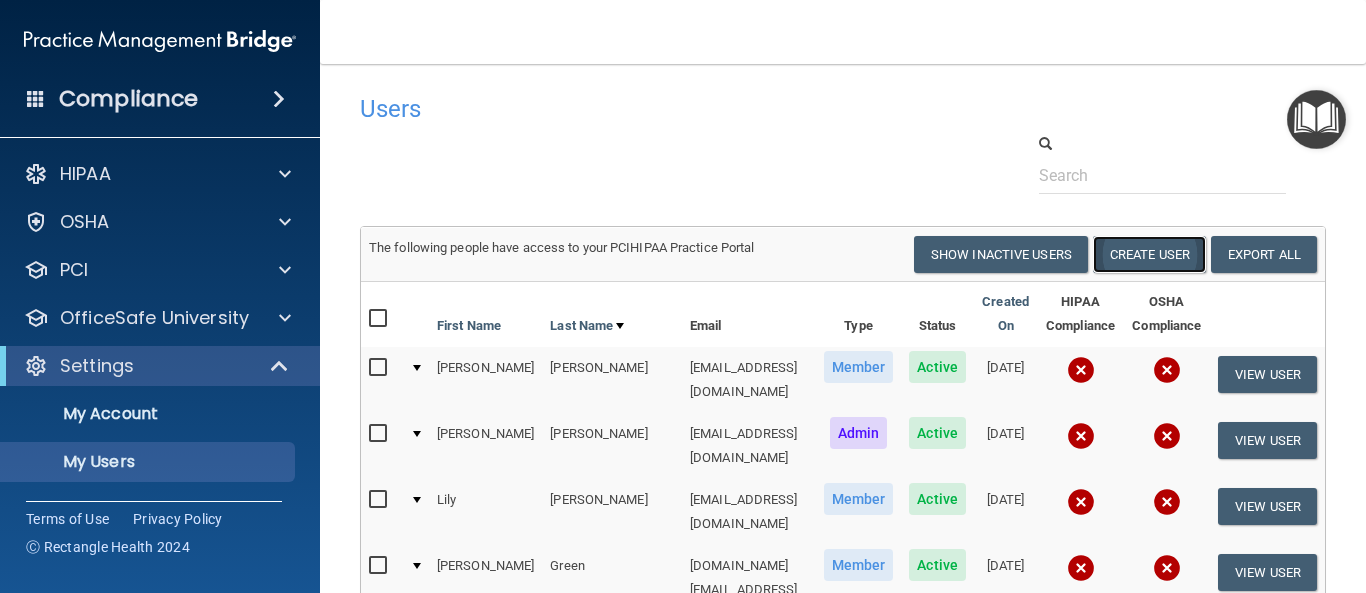 click on "Create User" at bounding box center [1149, 254] 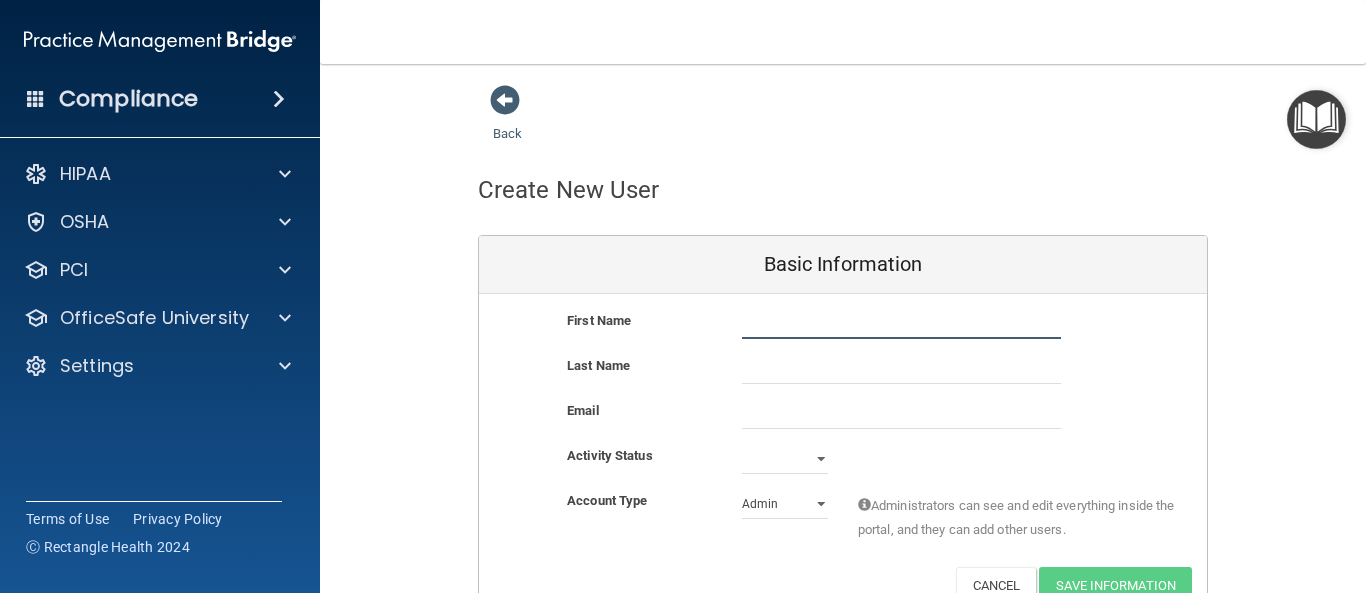 click at bounding box center (901, 324) 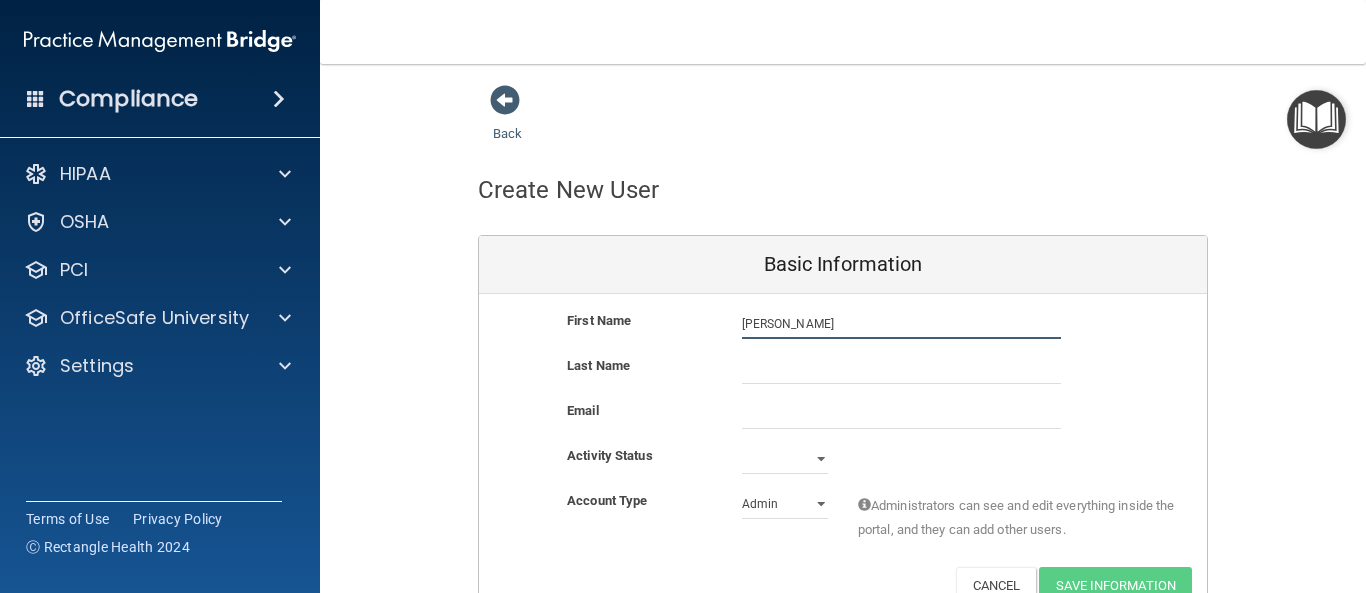 type on "Casey" 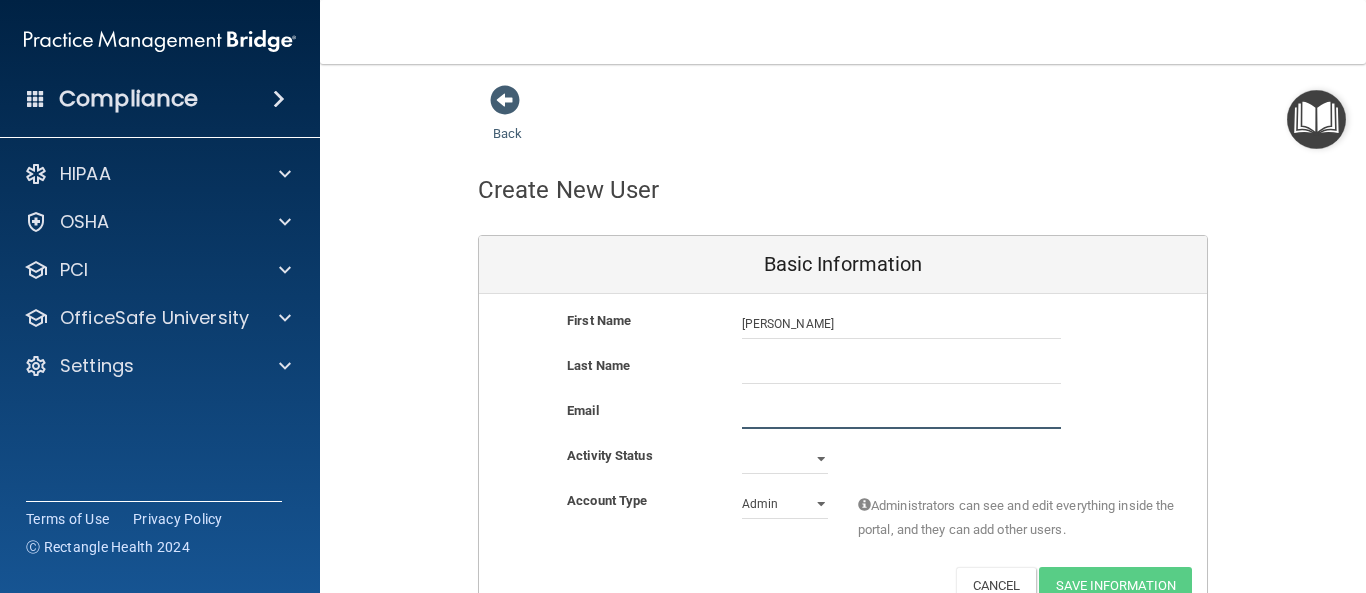 click at bounding box center [901, 414] 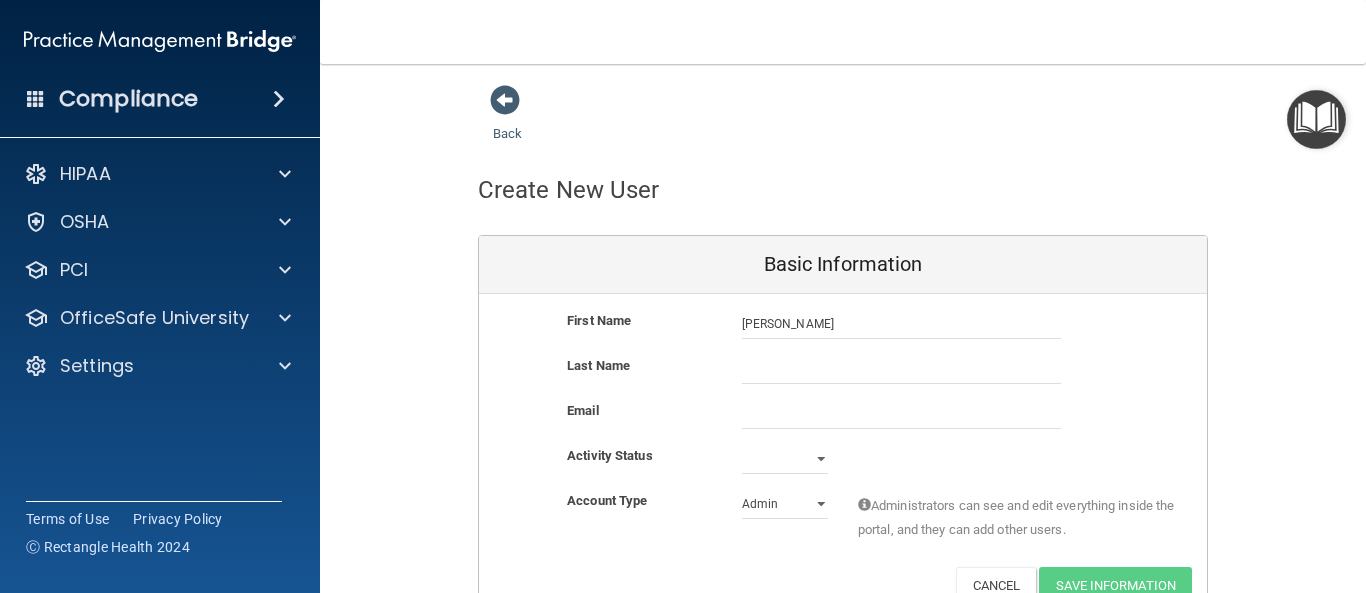 click on "Create New User" at bounding box center [843, 190] 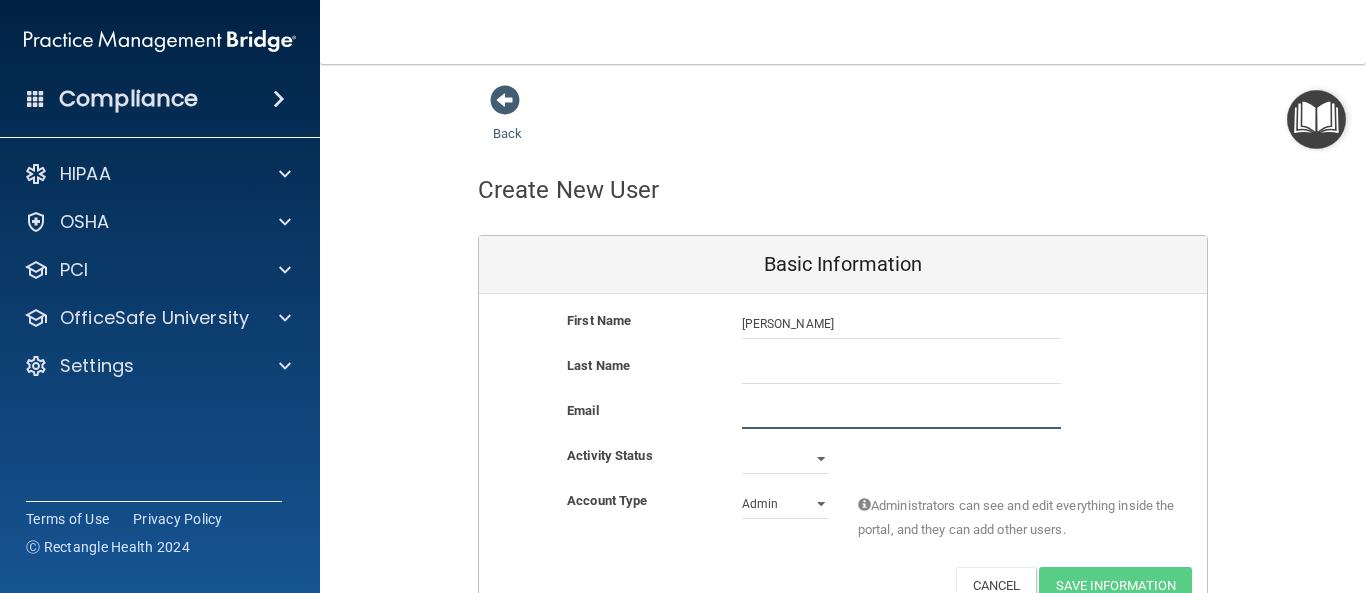 click at bounding box center (901, 414) 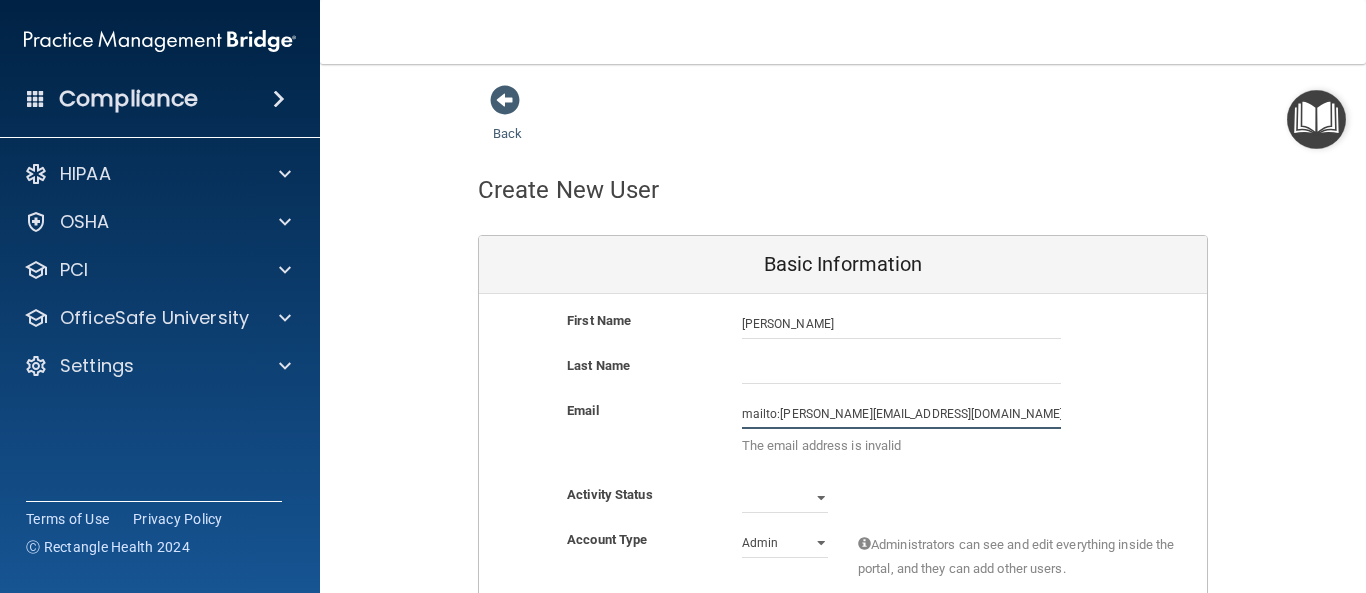 click on "mailto:casey.seidel80@gmail.com" at bounding box center [901, 414] 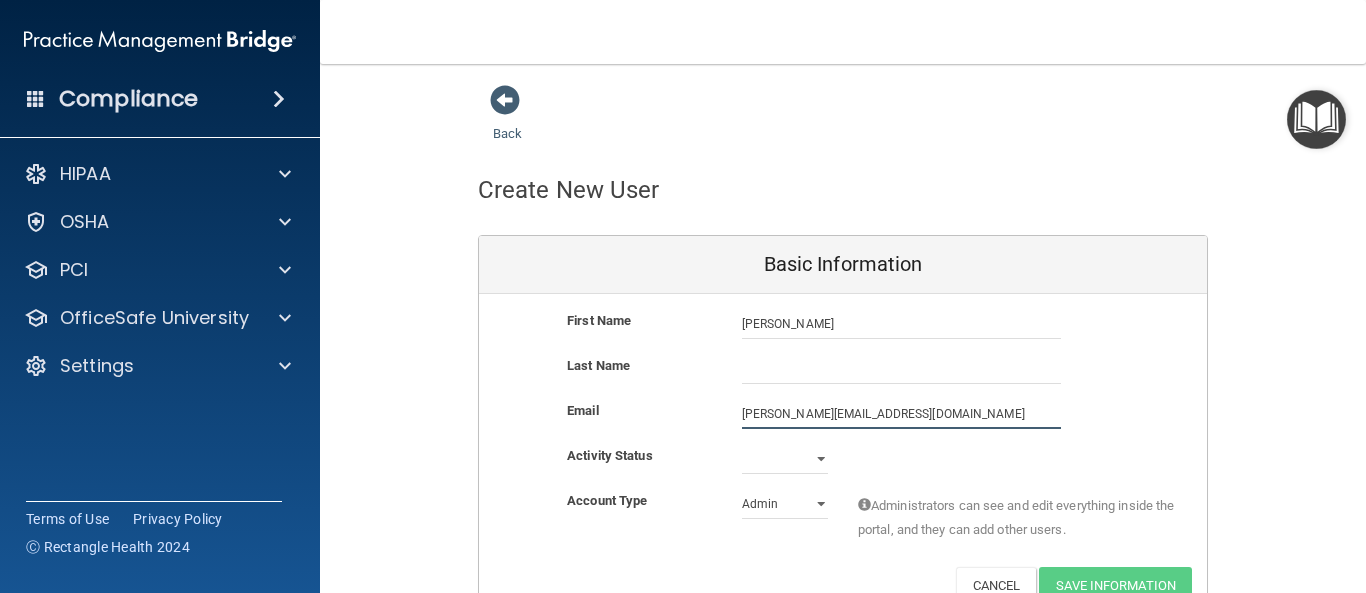 type on "casey.seidel80@gmail.com" 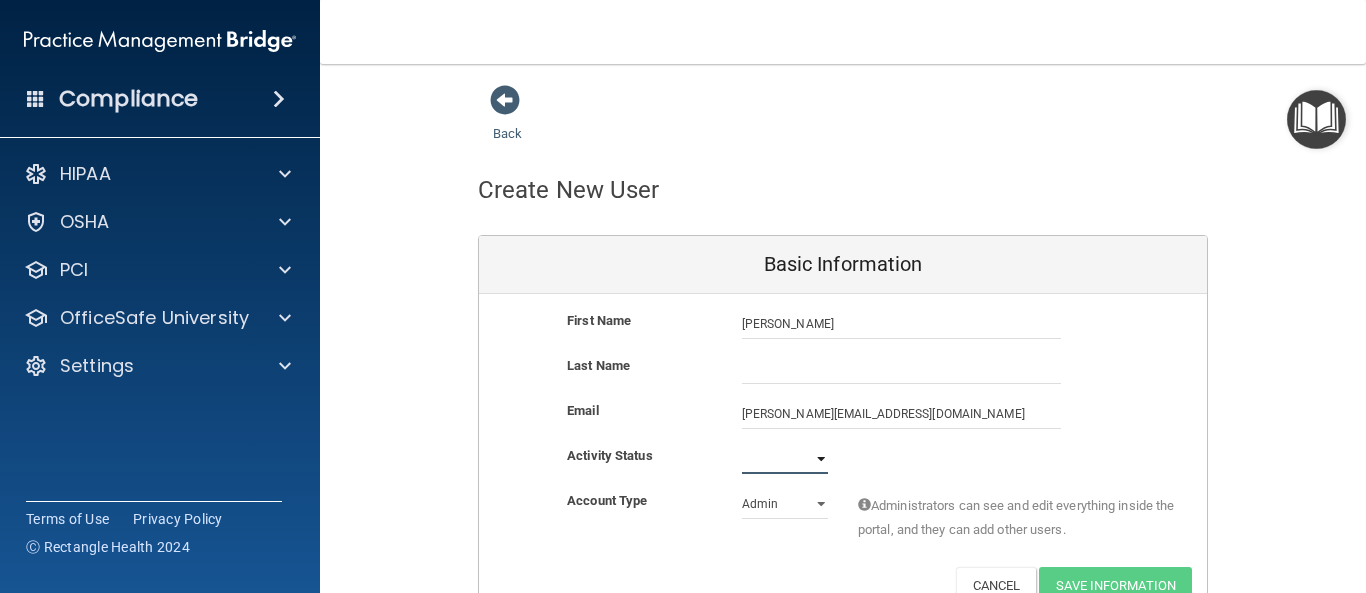 click on "Active  Inactive" at bounding box center (785, 459) 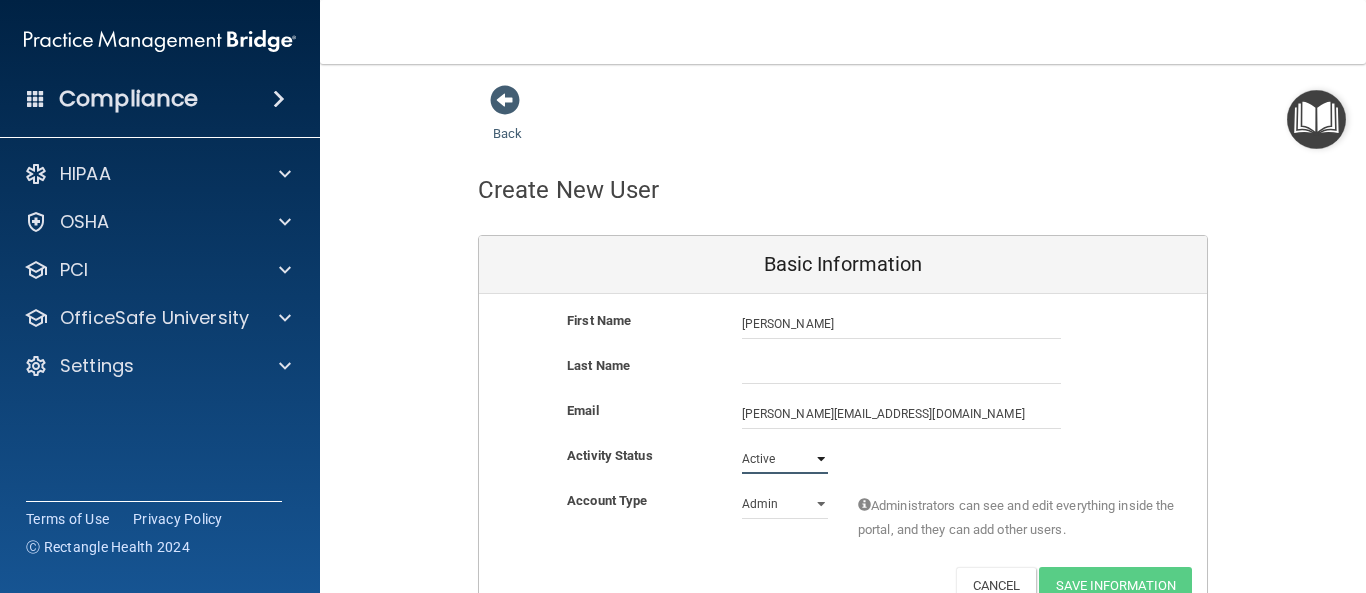 click on "Active  Inactive" at bounding box center (785, 459) 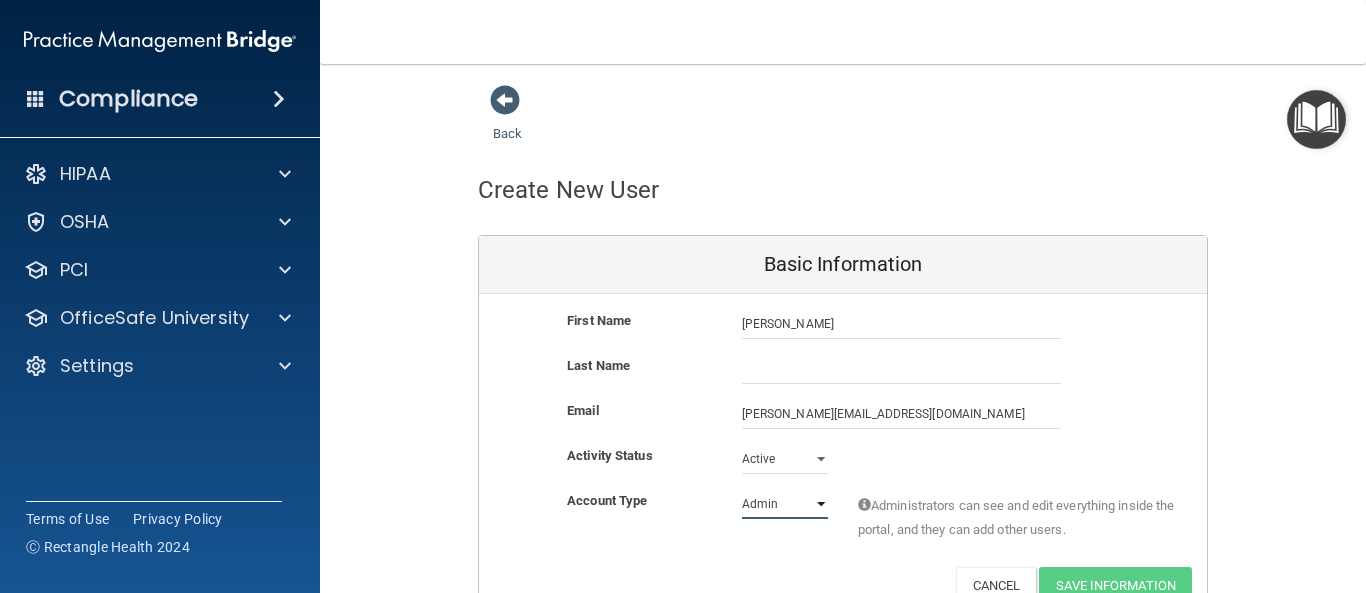 click on "Admin  Member" at bounding box center [785, 504] 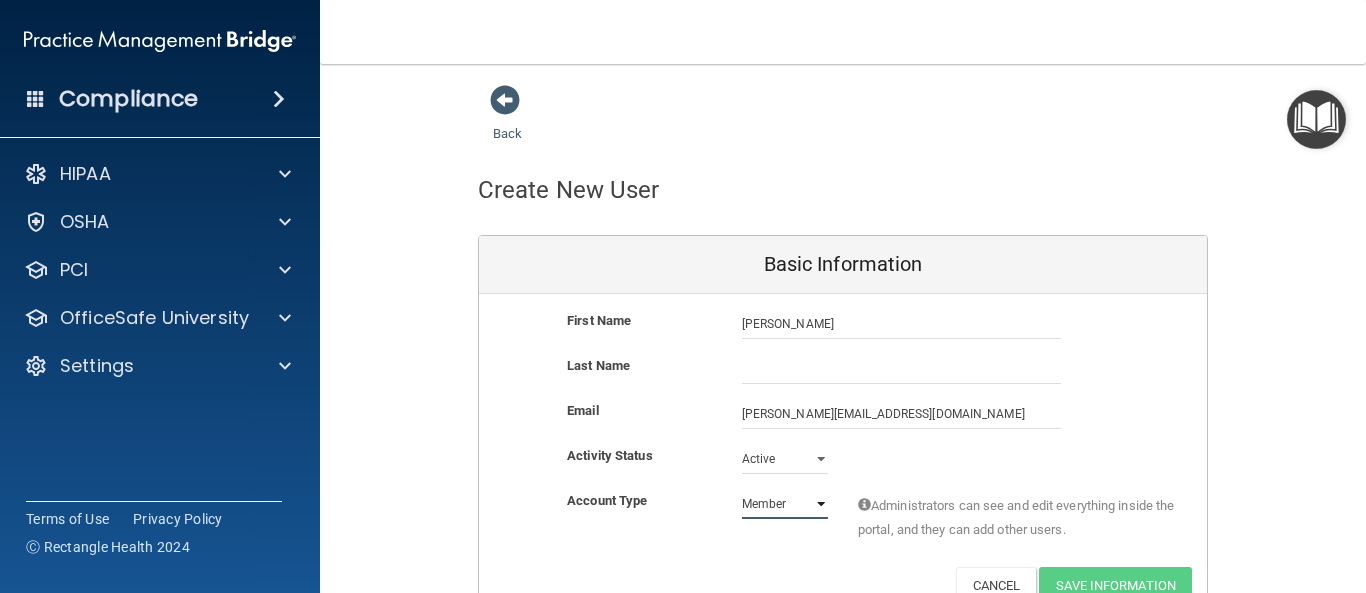 click on "Admin  Member" at bounding box center (785, 504) 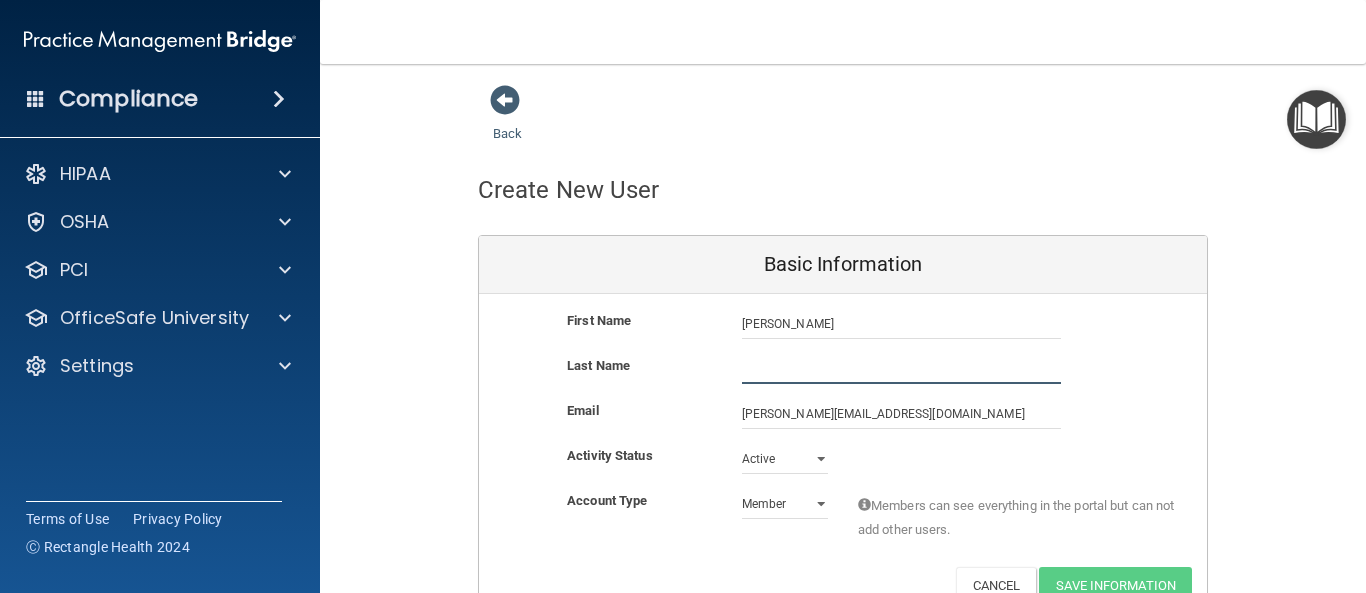 click at bounding box center [901, 369] 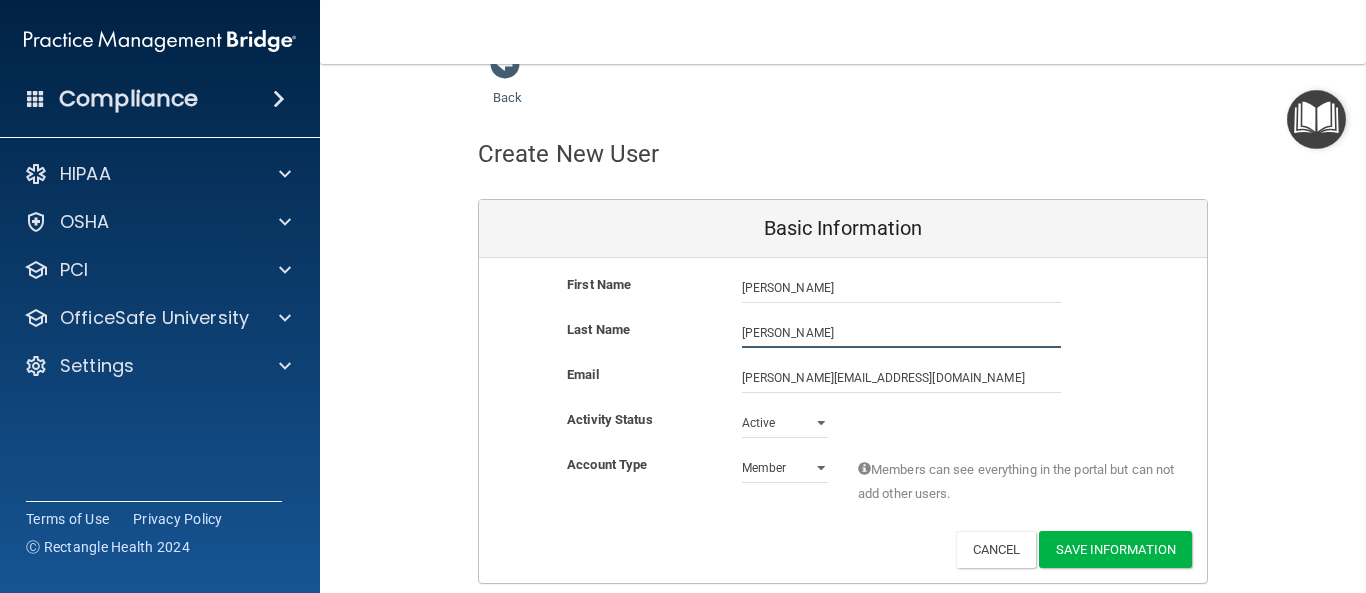scroll, scrollTop: 93, scrollLeft: 0, axis: vertical 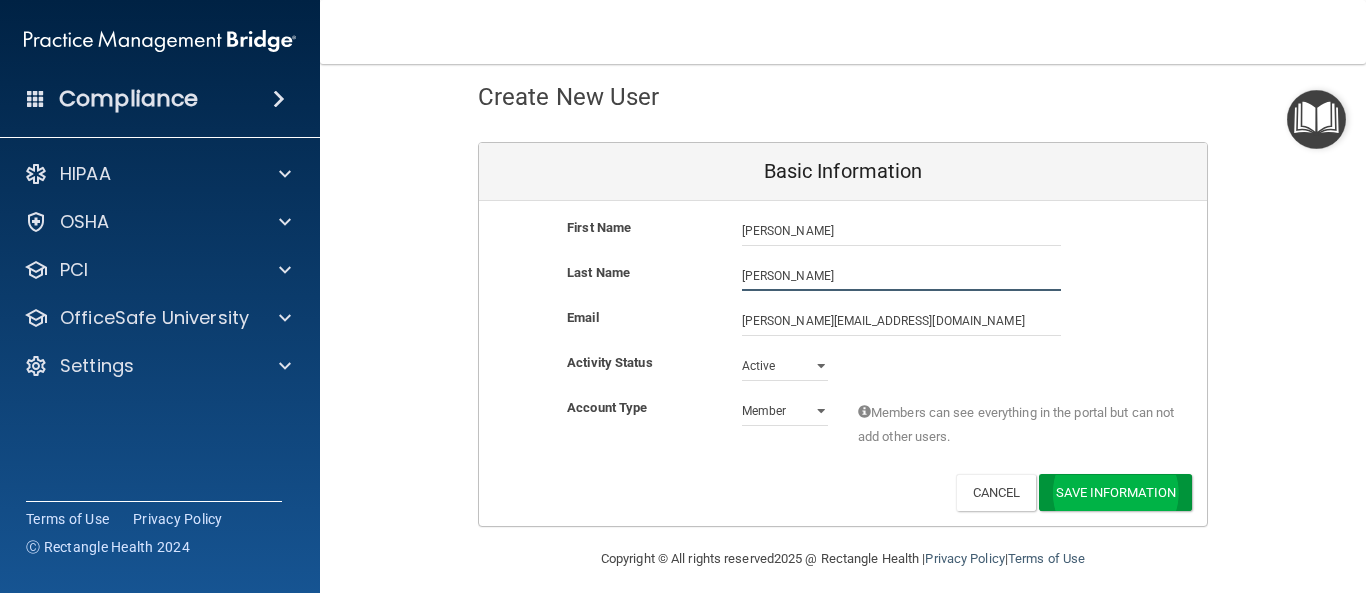 type on "Seidel" 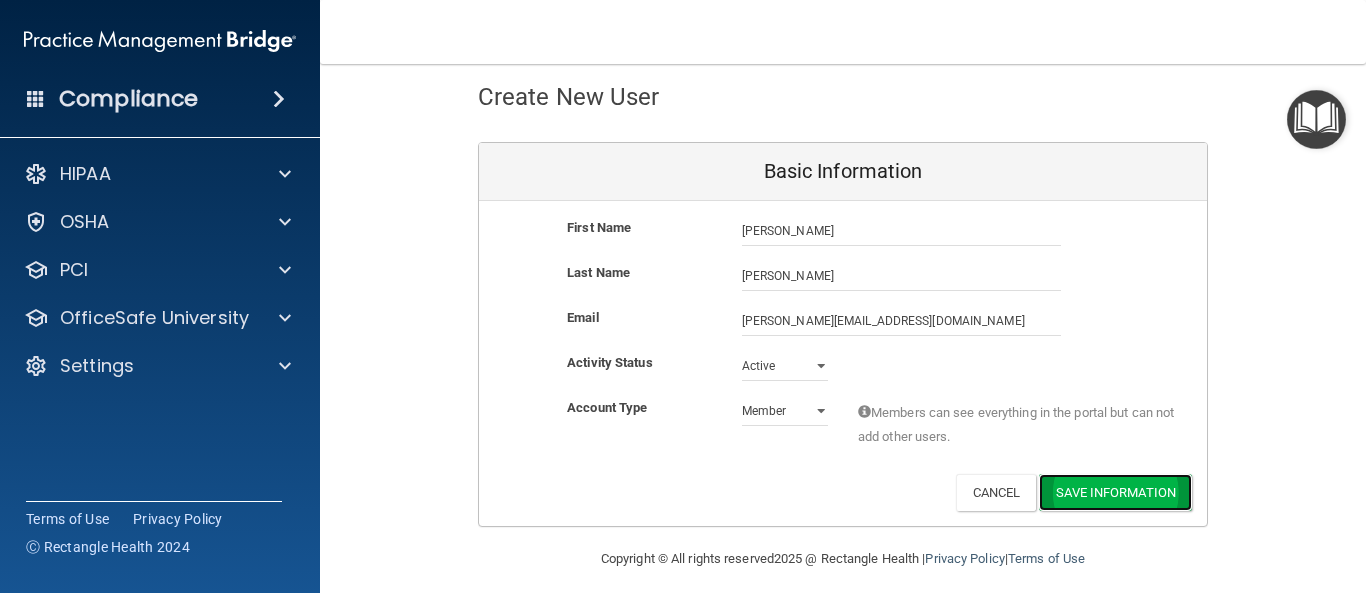 click on "Save Information" at bounding box center [1115, 492] 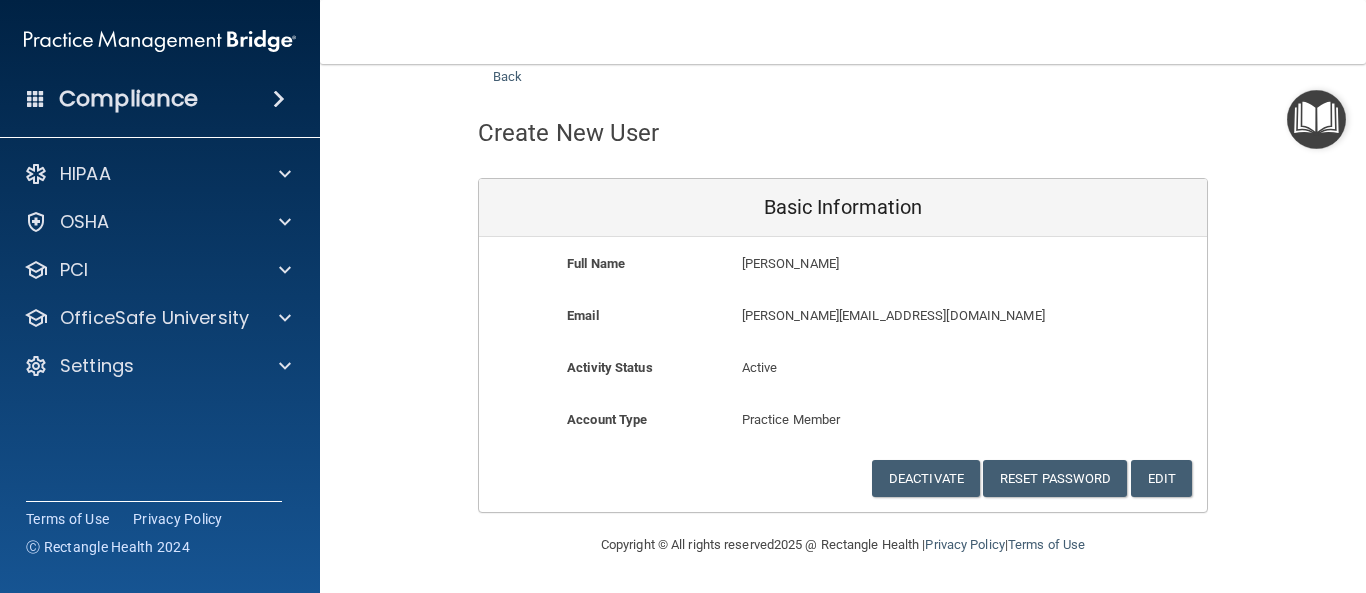 scroll, scrollTop: 57, scrollLeft: 0, axis: vertical 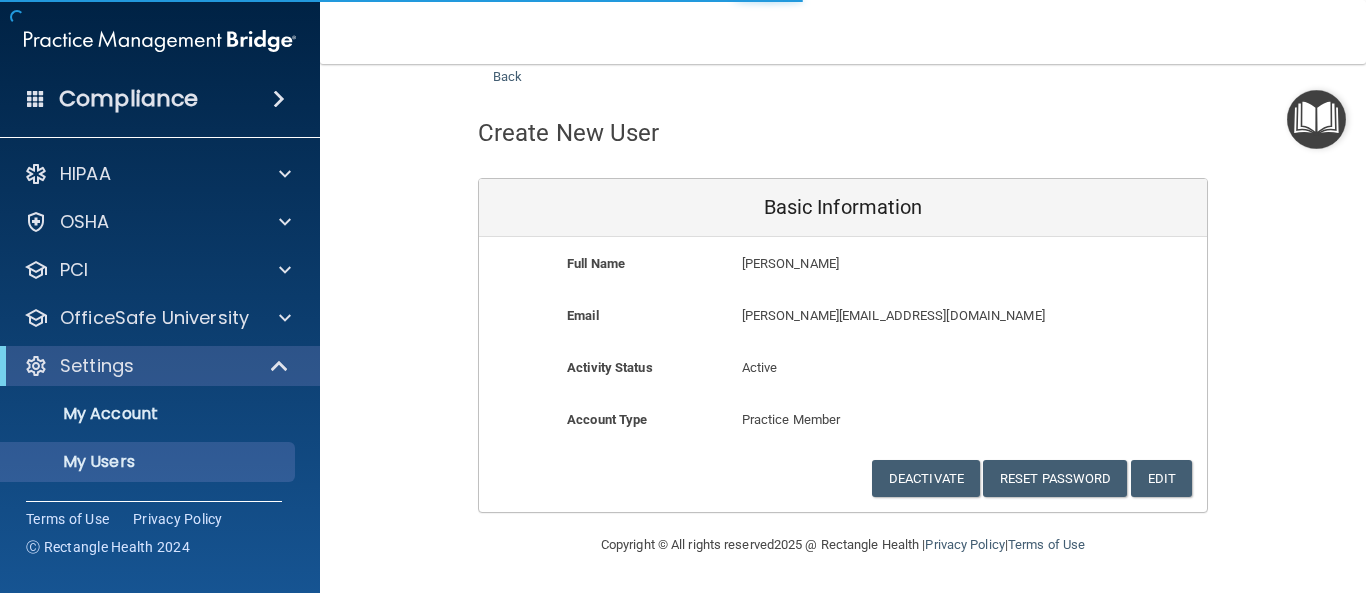 select on "20" 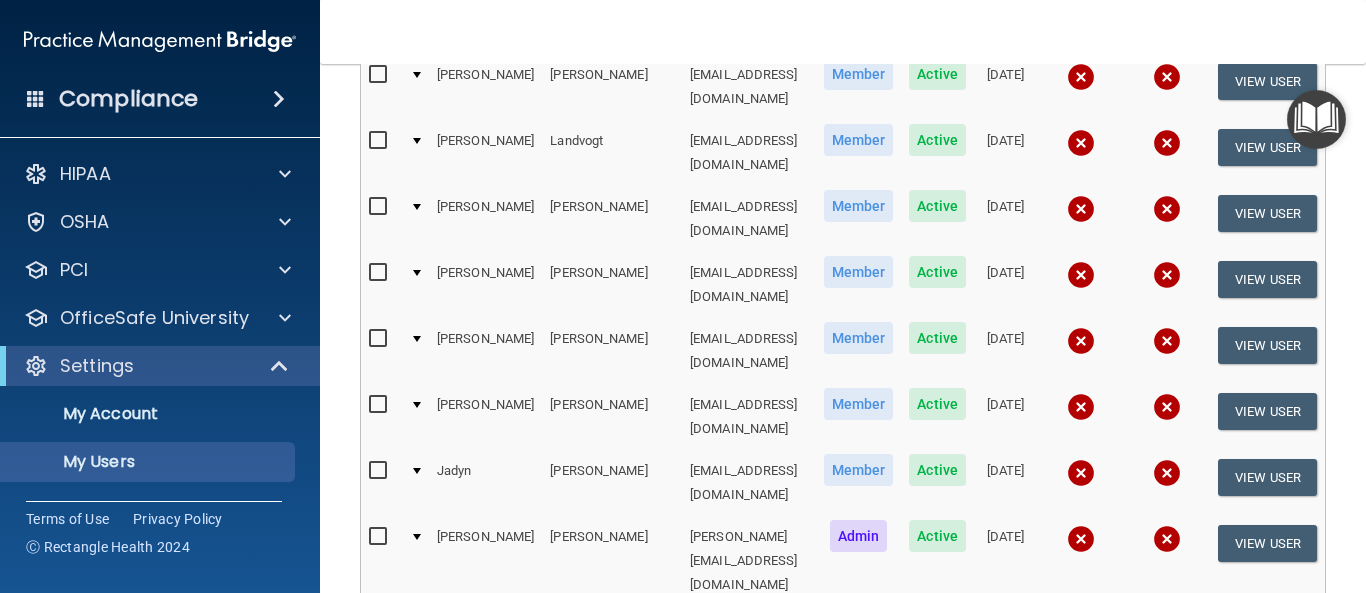 scroll, scrollTop: 699, scrollLeft: 0, axis: vertical 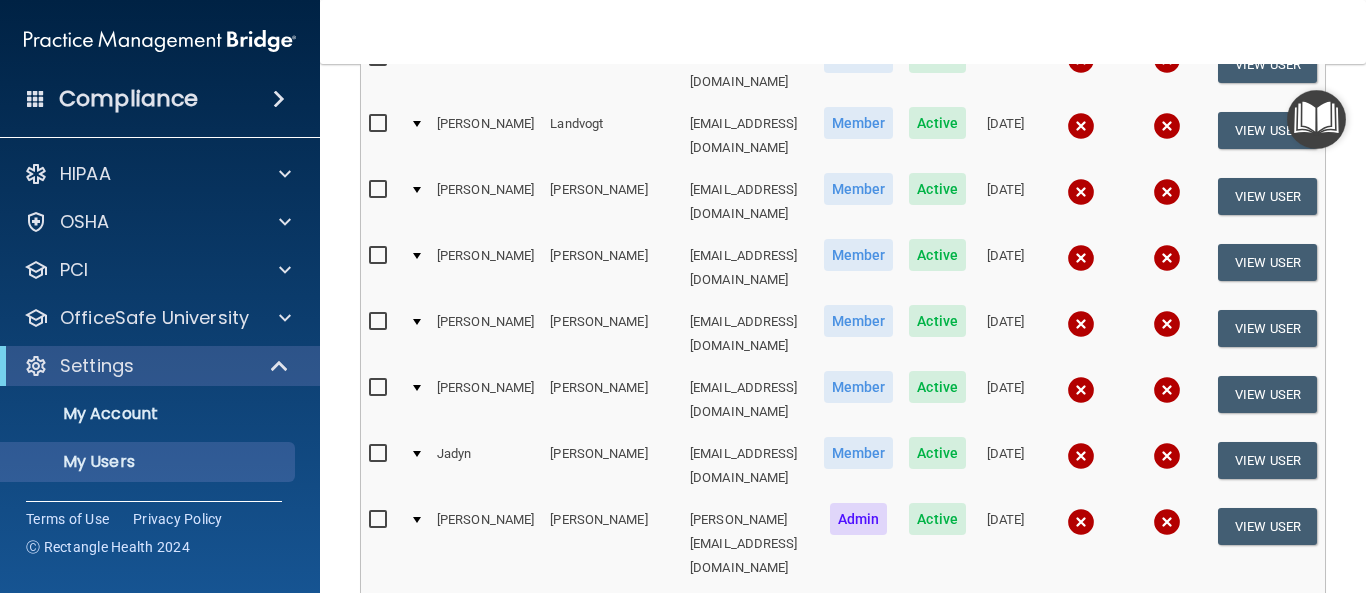 click on "View User" at bounding box center (1267, 616) 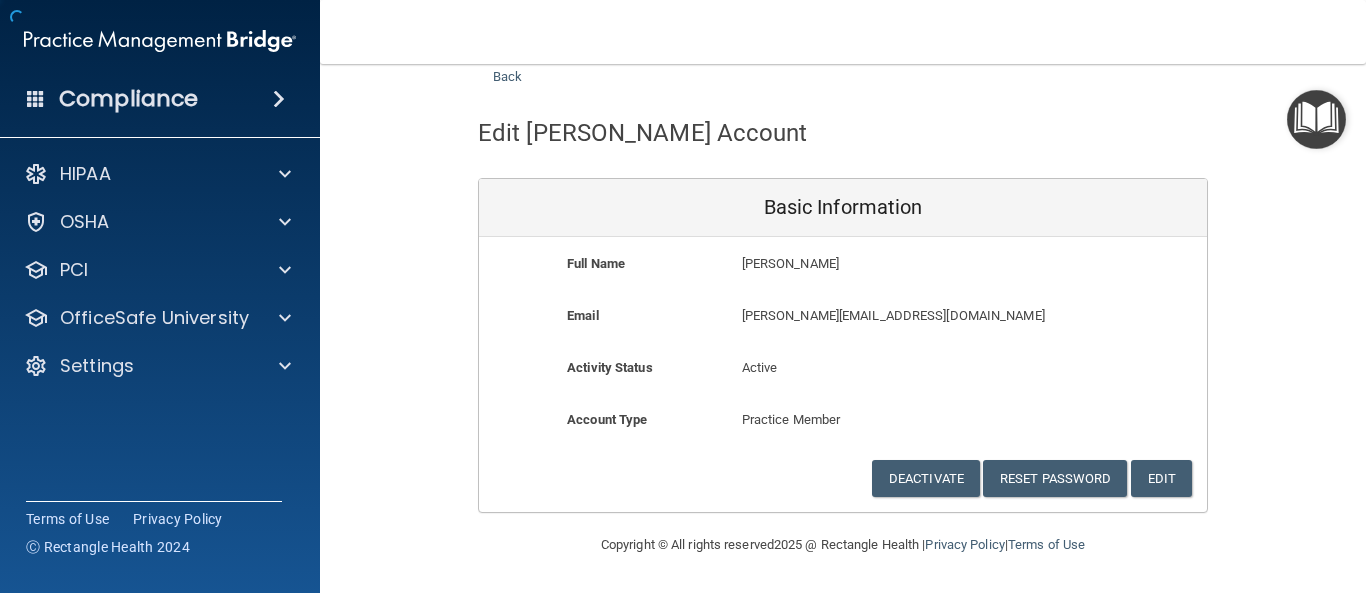 scroll, scrollTop: 57, scrollLeft: 0, axis: vertical 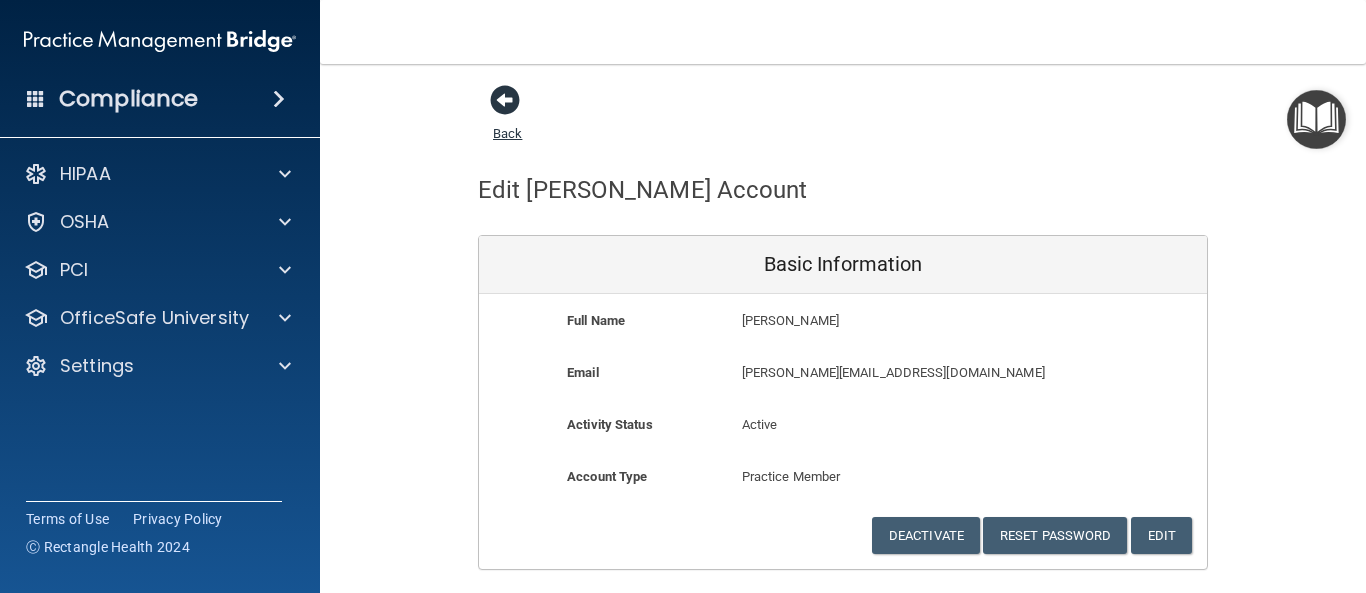 click at bounding box center [505, 100] 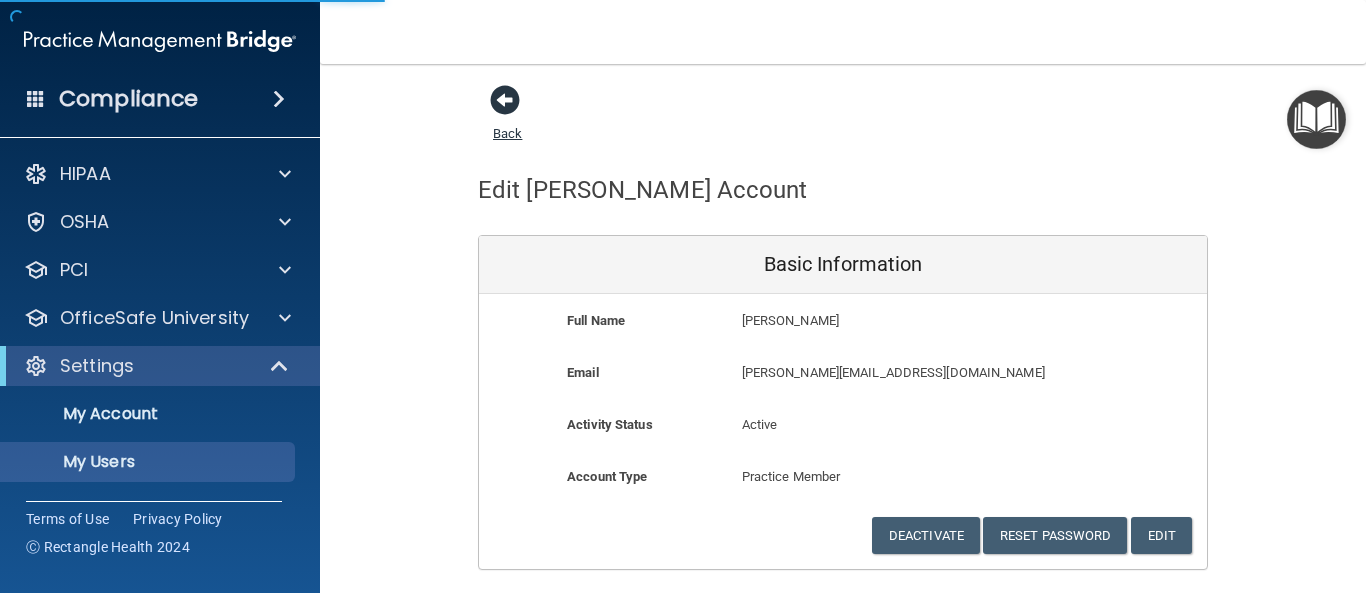 select on "20" 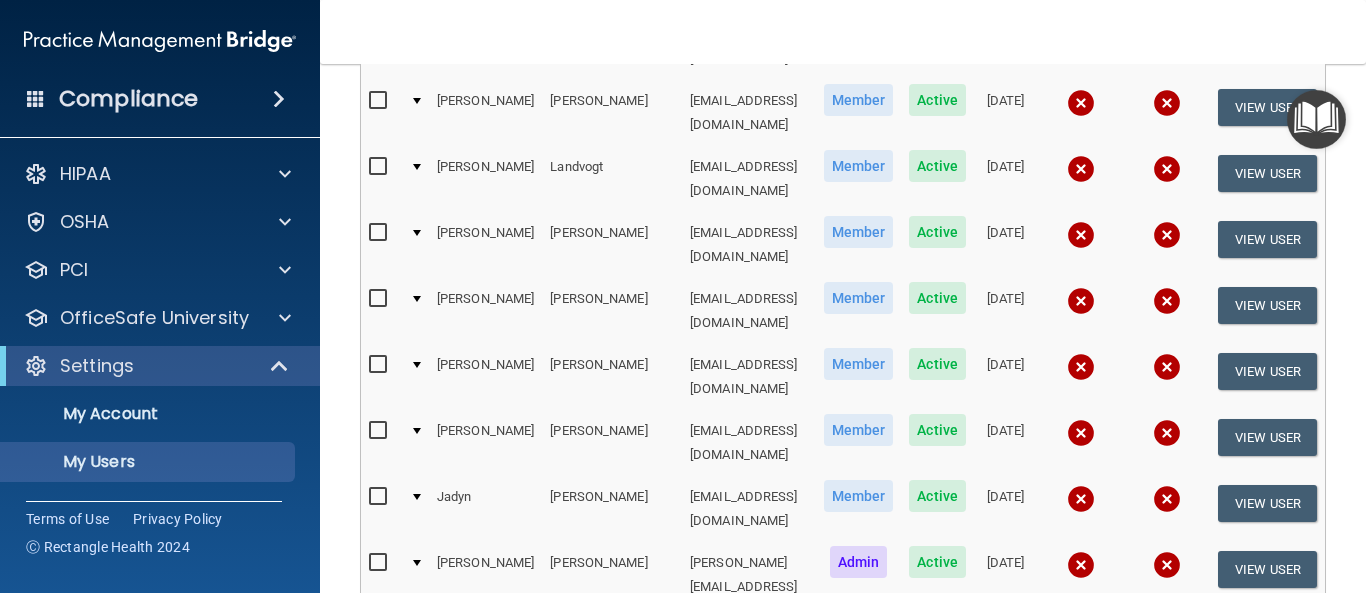 scroll, scrollTop: 916, scrollLeft: 0, axis: vertical 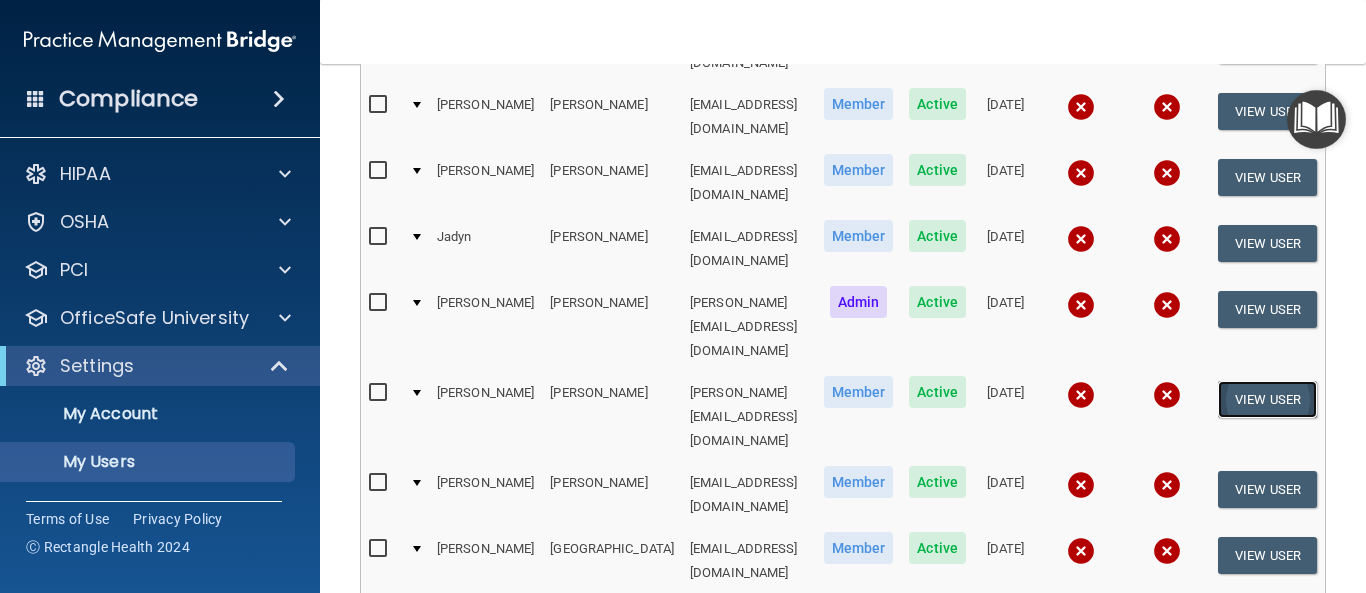 click on "View User" at bounding box center [1267, 399] 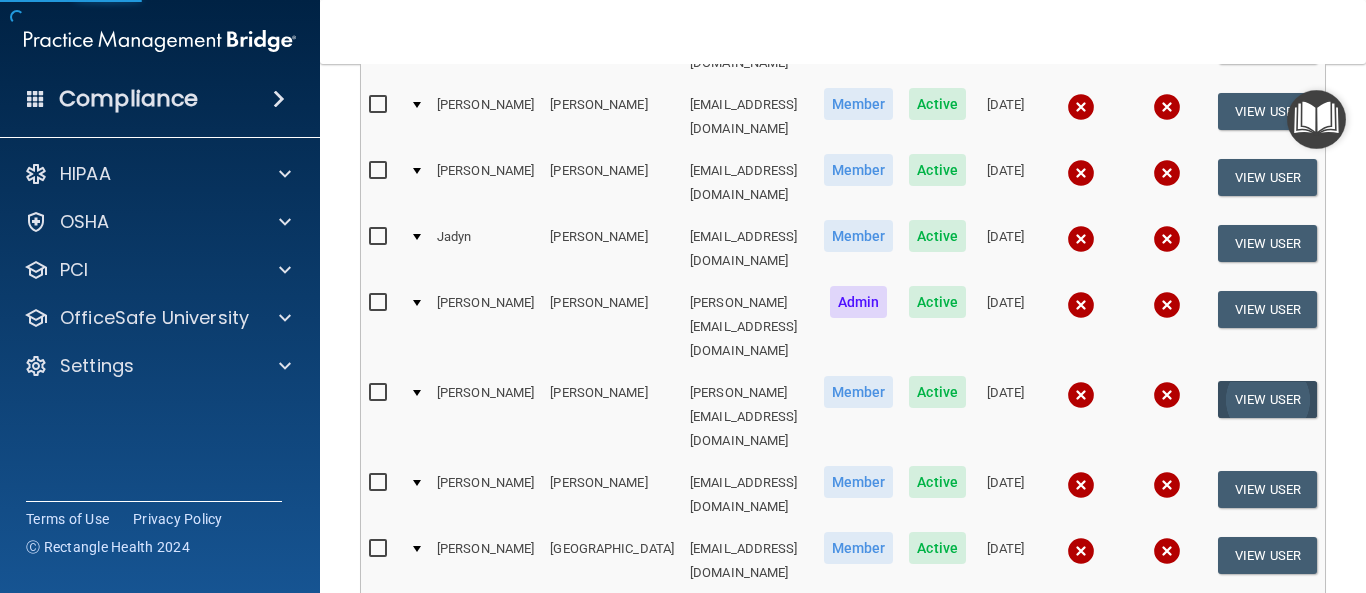 scroll, scrollTop: 0, scrollLeft: 0, axis: both 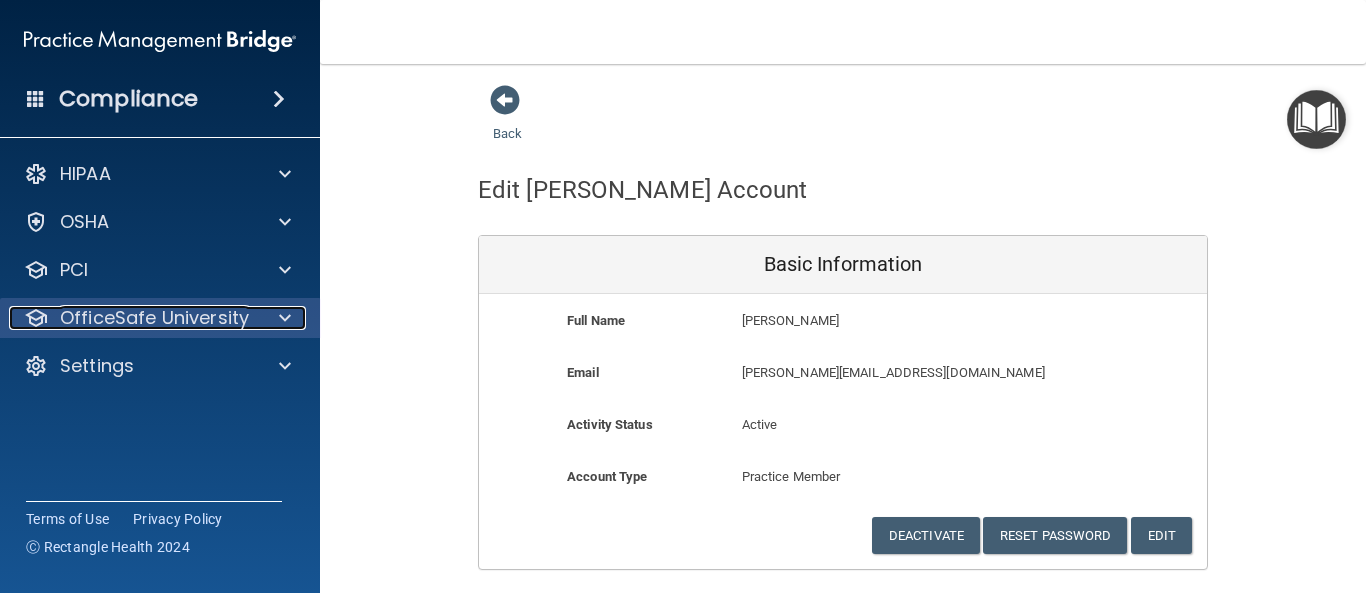 click at bounding box center (285, 318) 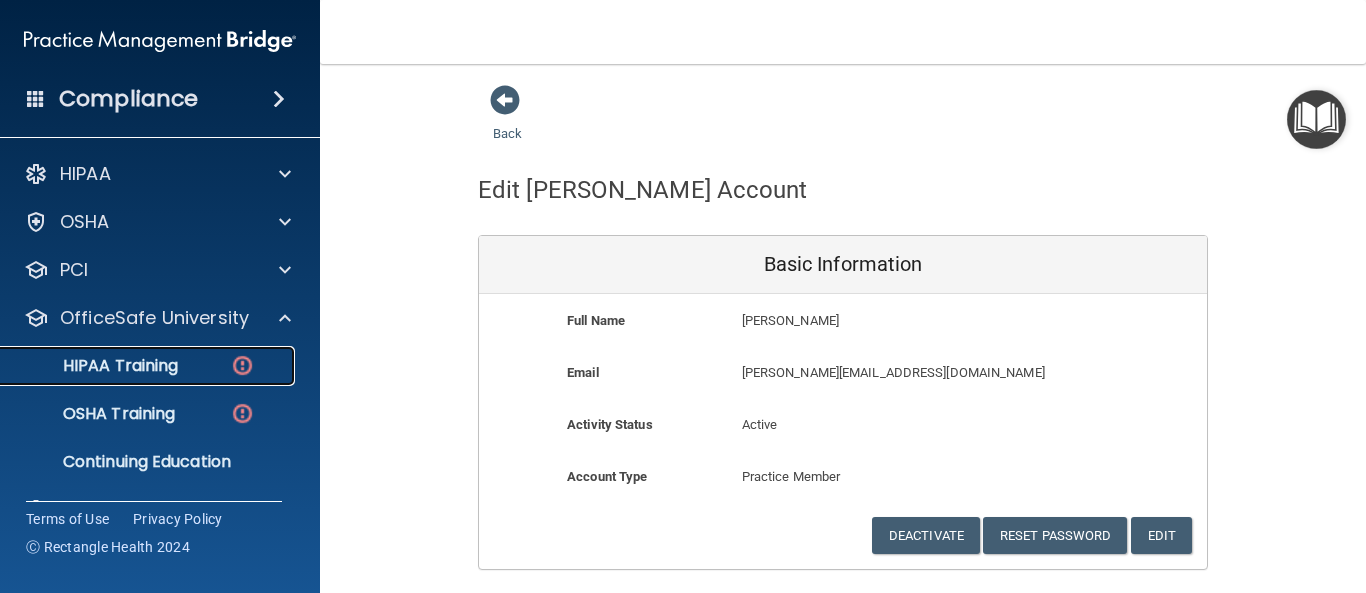 click on "HIPAA Training" at bounding box center [95, 366] 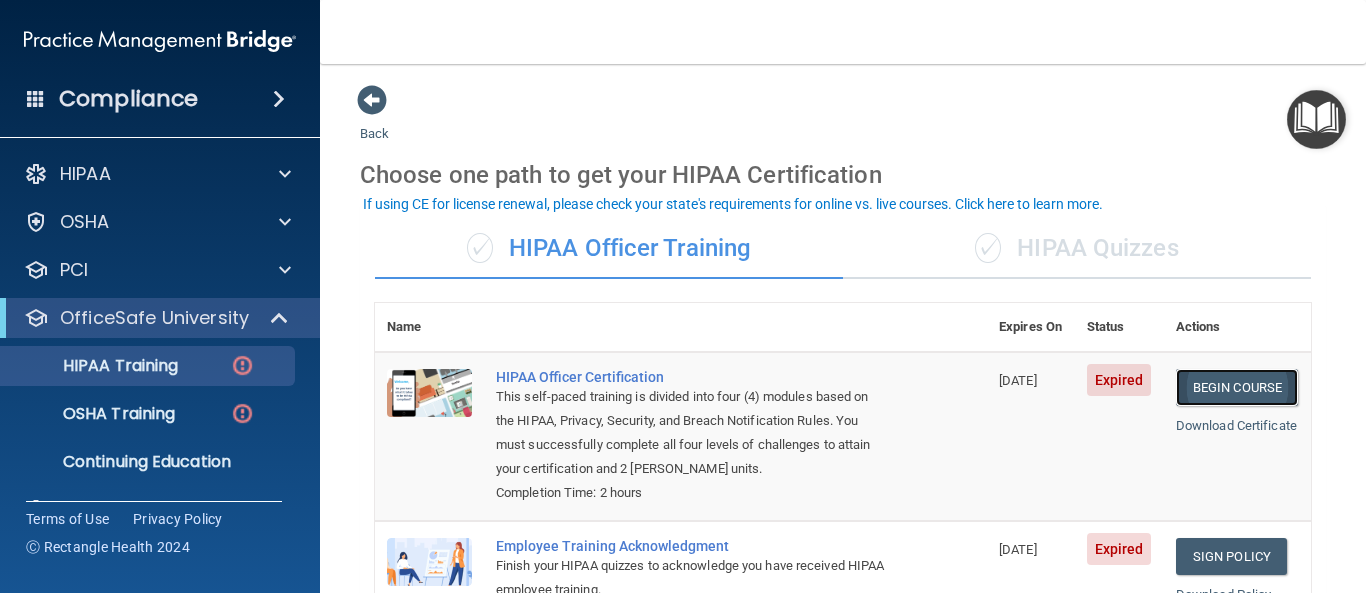 click on "Begin Course" at bounding box center (1237, 387) 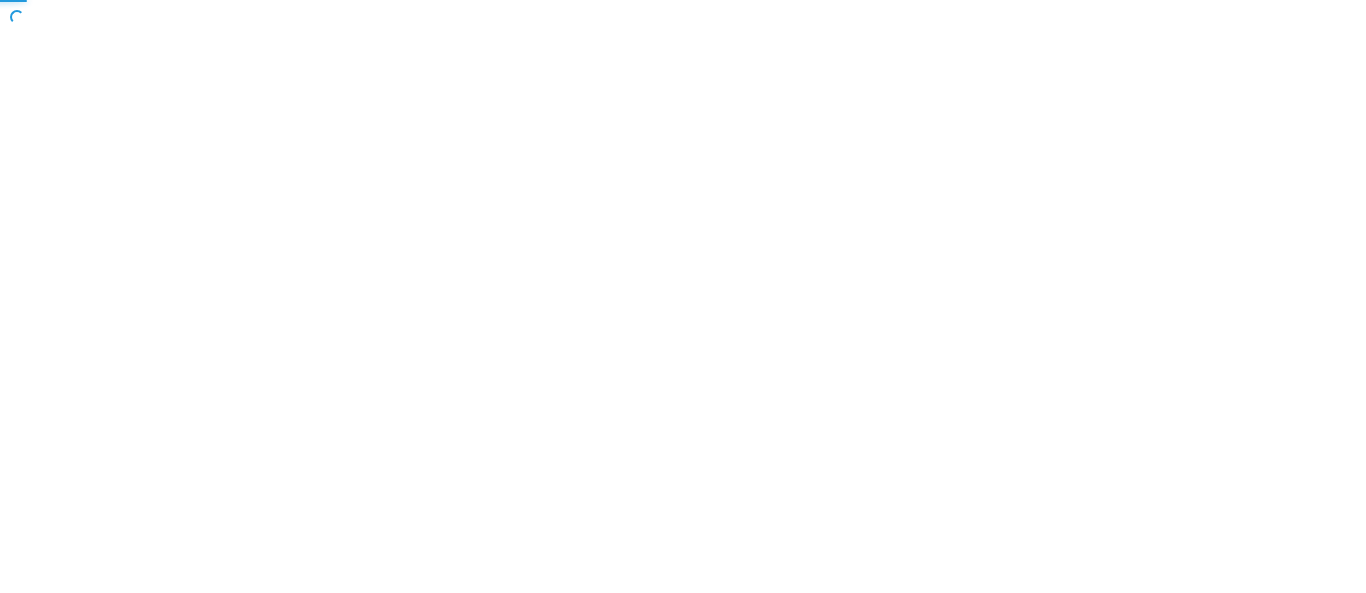 scroll, scrollTop: 0, scrollLeft: 0, axis: both 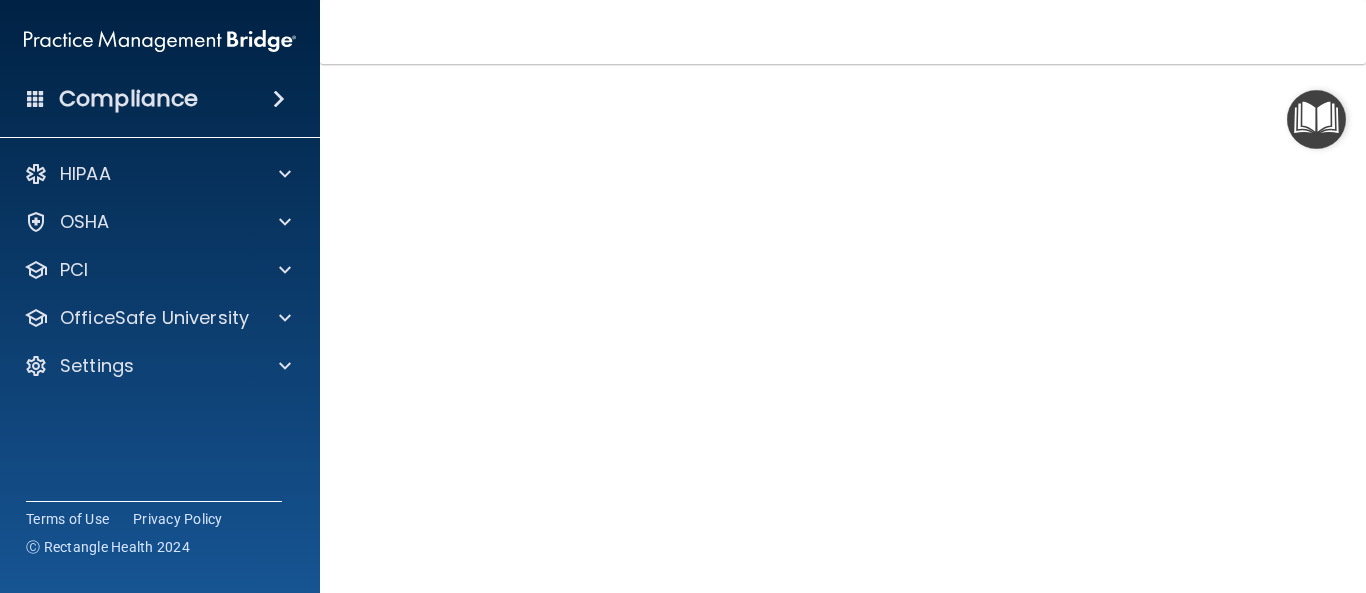 click on "HIPAA Officer Certification         This course doesn’t expire until 04/17/2025. Are you sure you want to take this course now?   Take the course anyway!            Copyright © All rights reserved  2025 @ Rectangle Health |  Privacy Policy  |  Terms of Use" at bounding box center [843, 328] 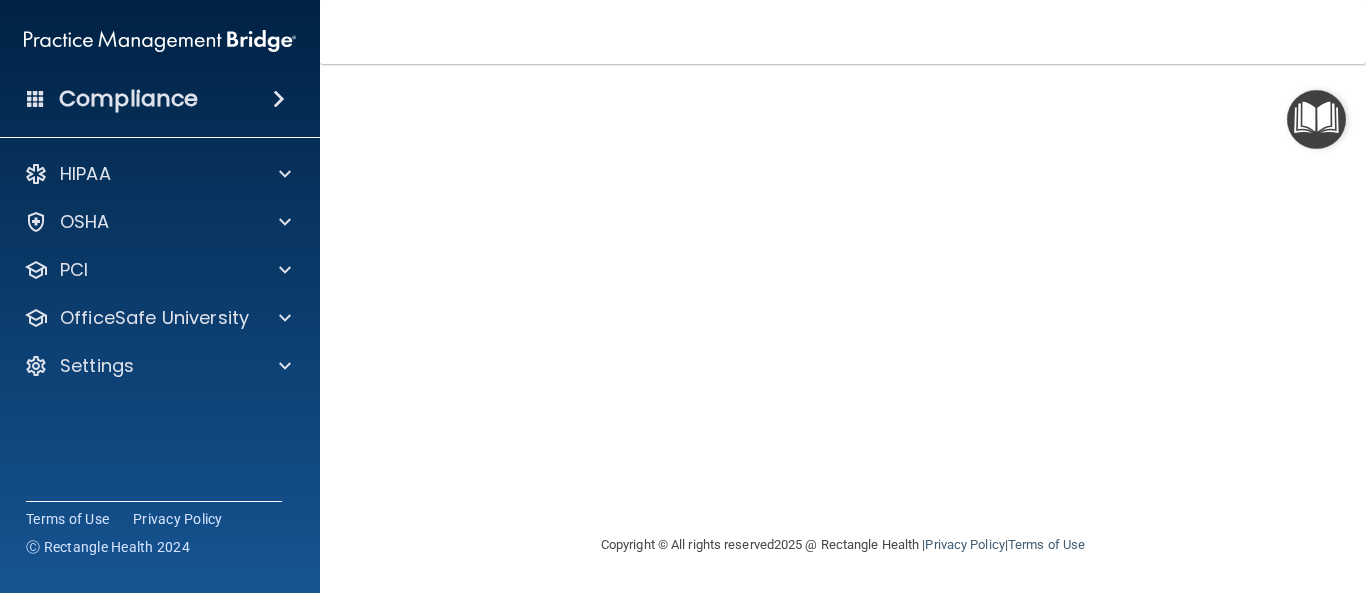 scroll, scrollTop: 132, scrollLeft: 0, axis: vertical 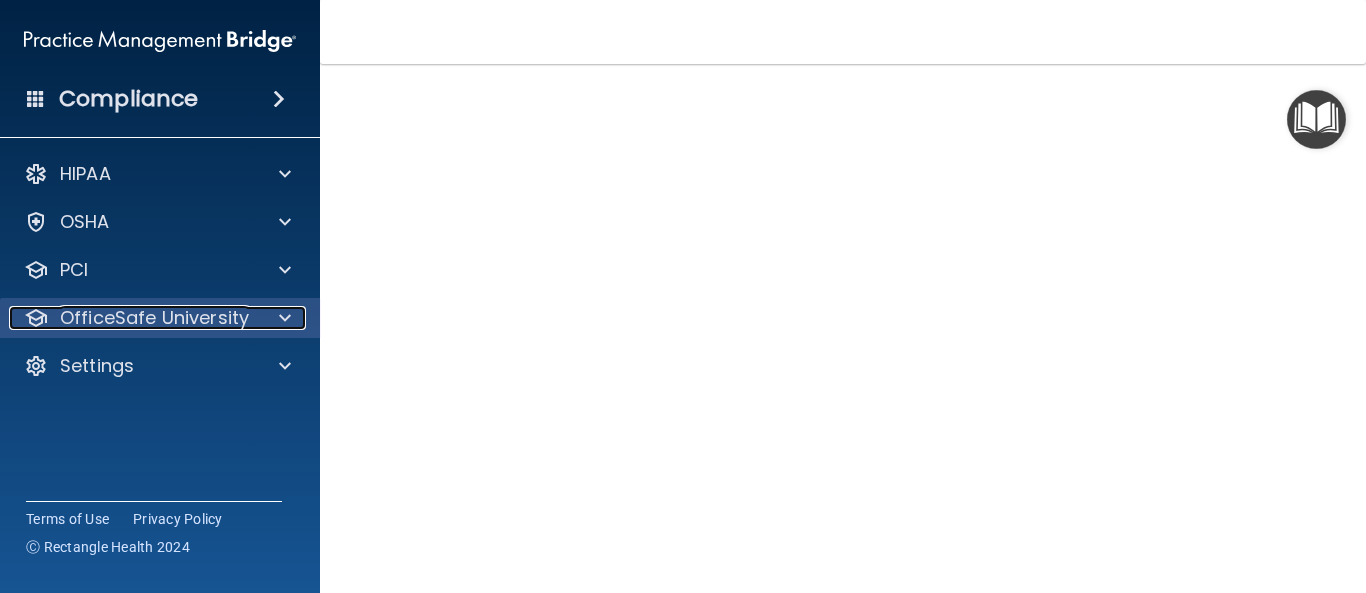 click at bounding box center (285, 318) 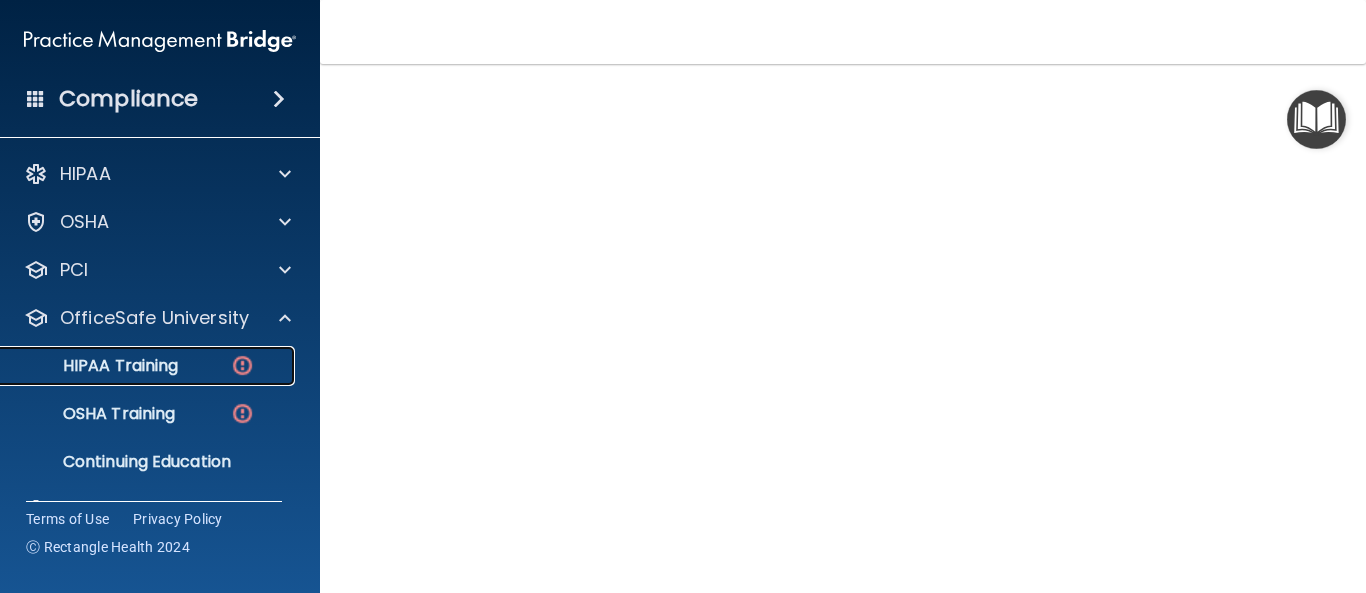 click at bounding box center [242, 365] 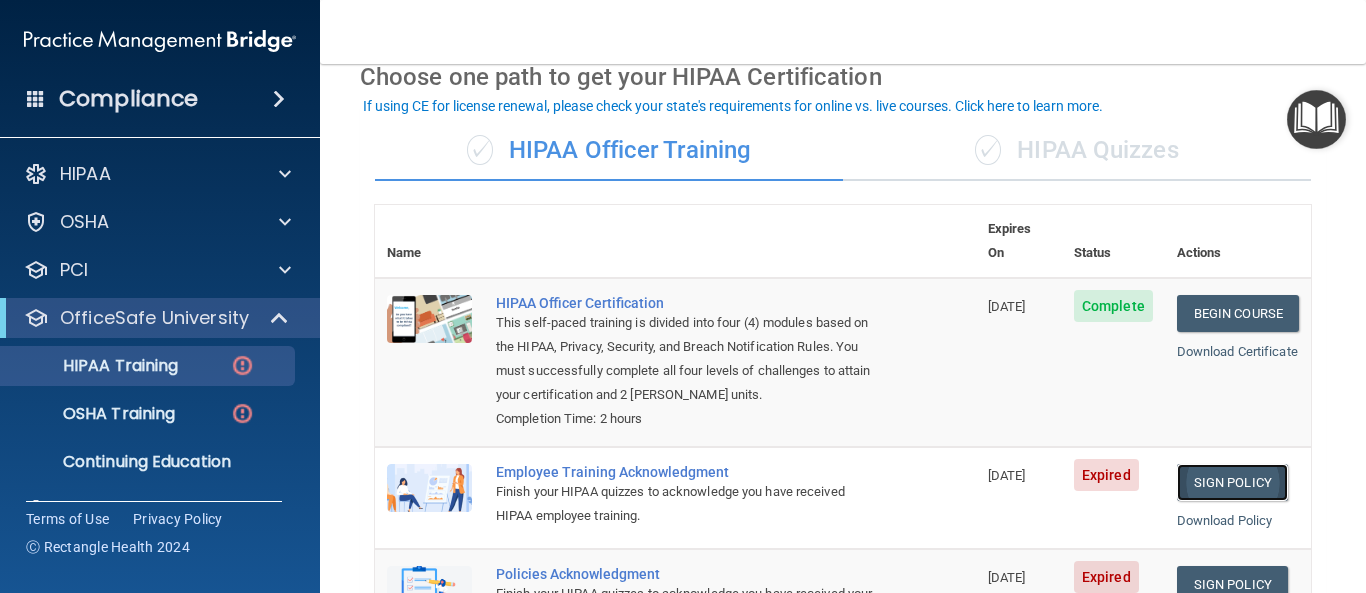 click on "Sign Policy" at bounding box center (1232, 482) 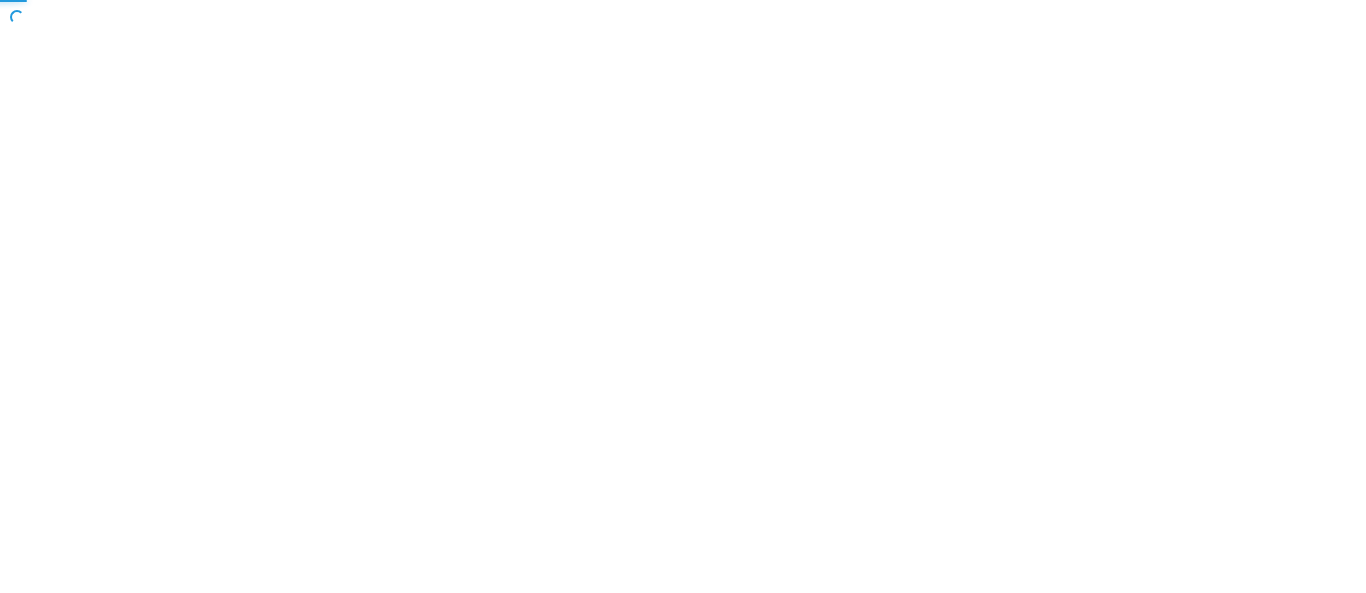 scroll, scrollTop: 0, scrollLeft: 0, axis: both 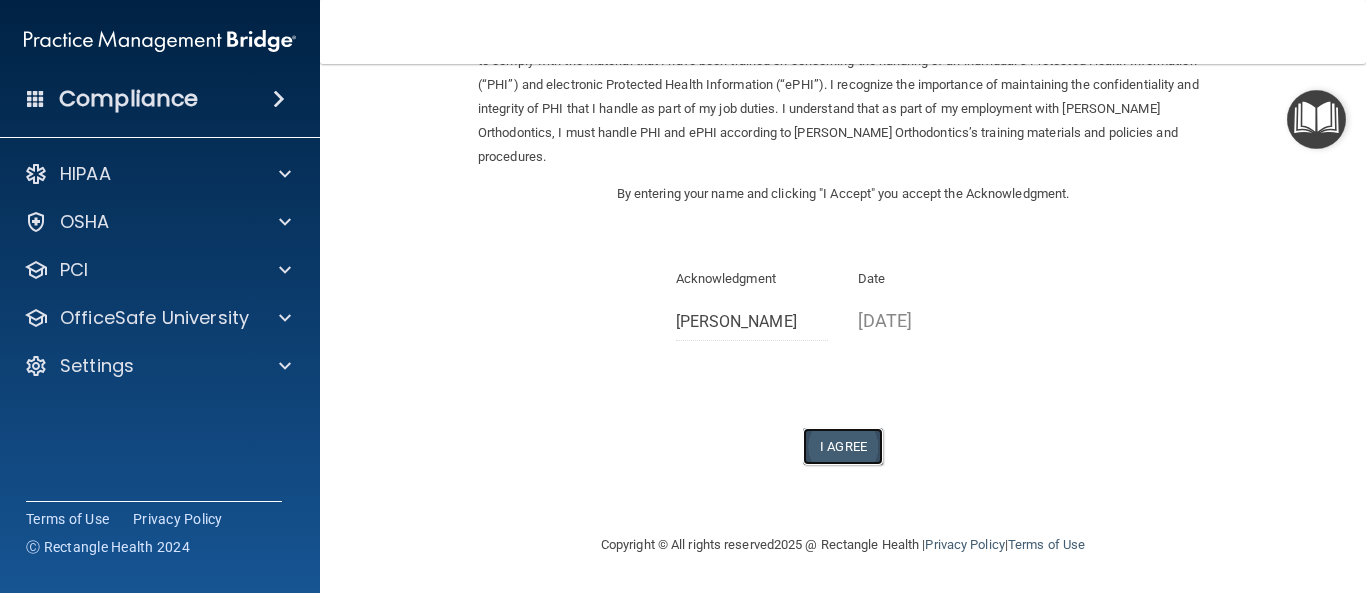 click on "I Agree" at bounding box center [843, 446] 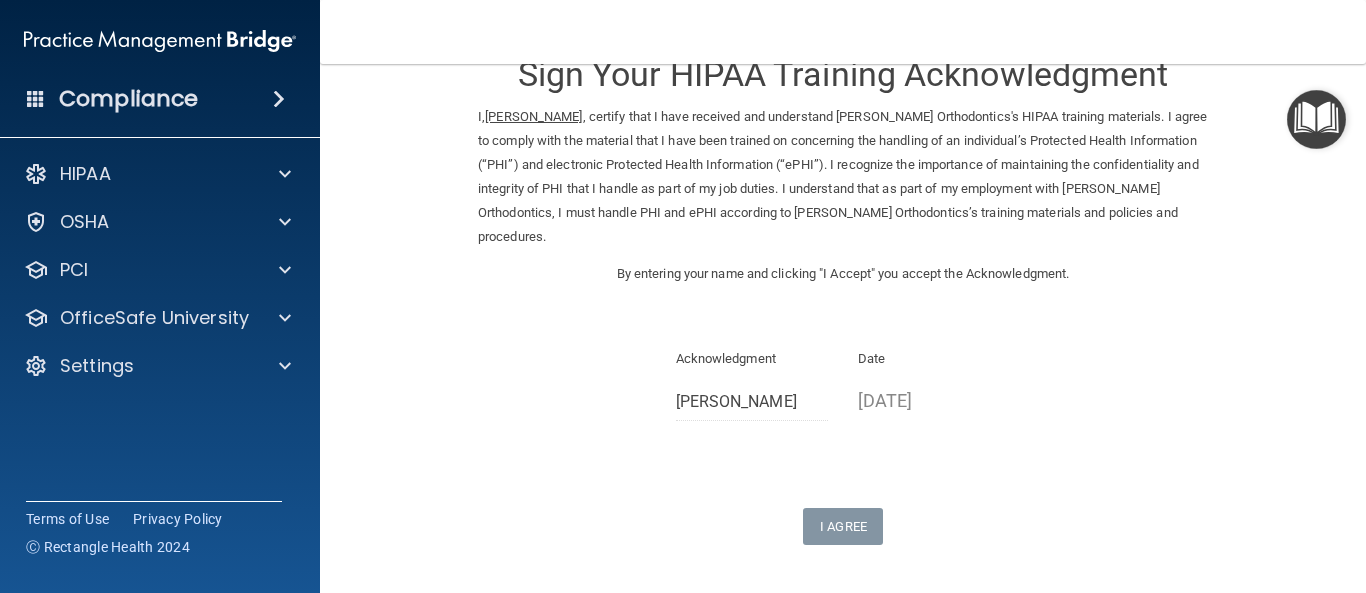 scroll, scrollTop: 11, scrollLeft: 0, axis: vertical 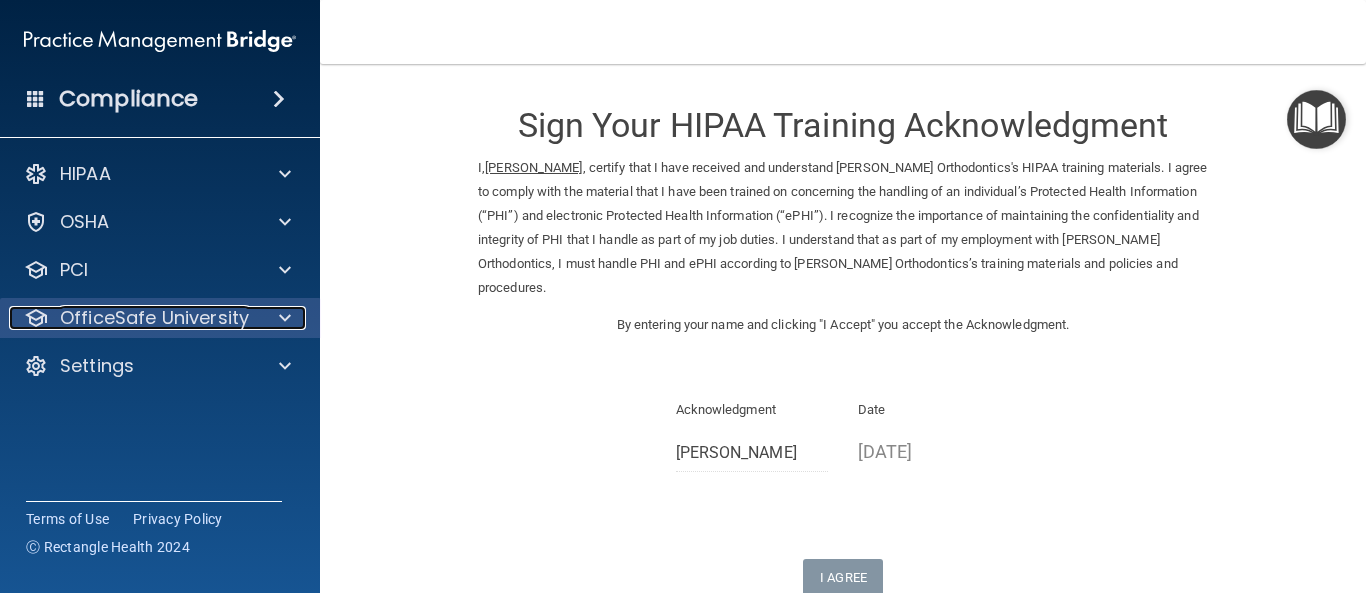 click on "OfficeSafe University" at bounding box center (154, 318) 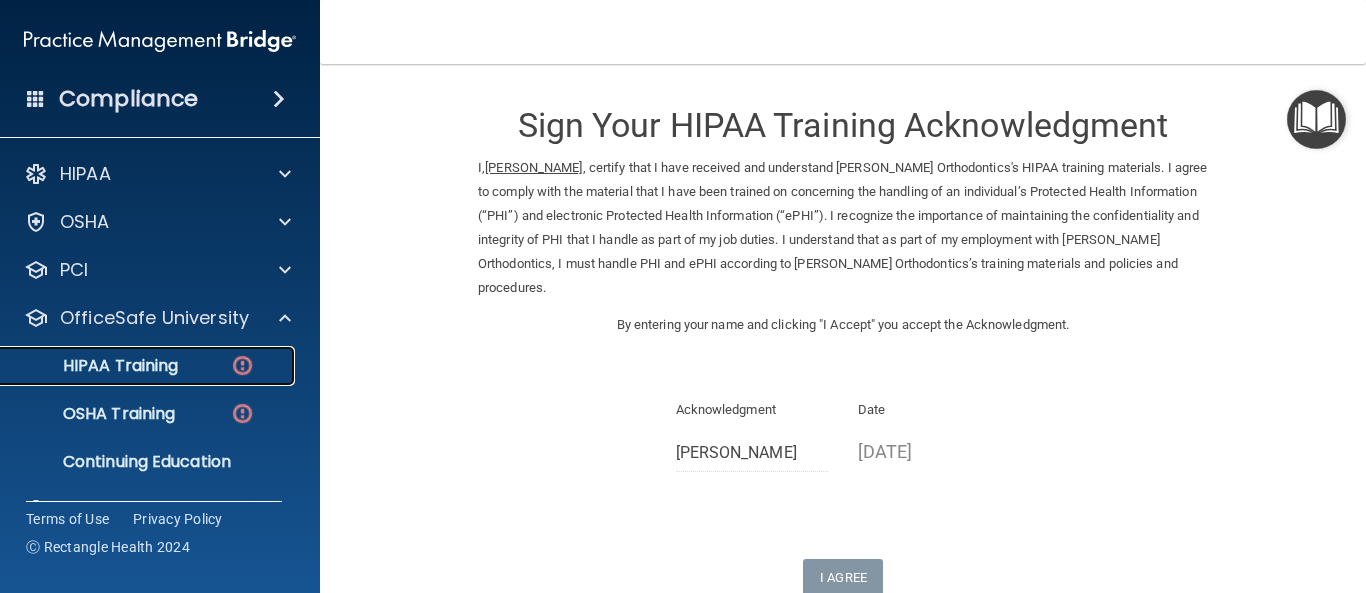 click at bounding box center [242, 365] 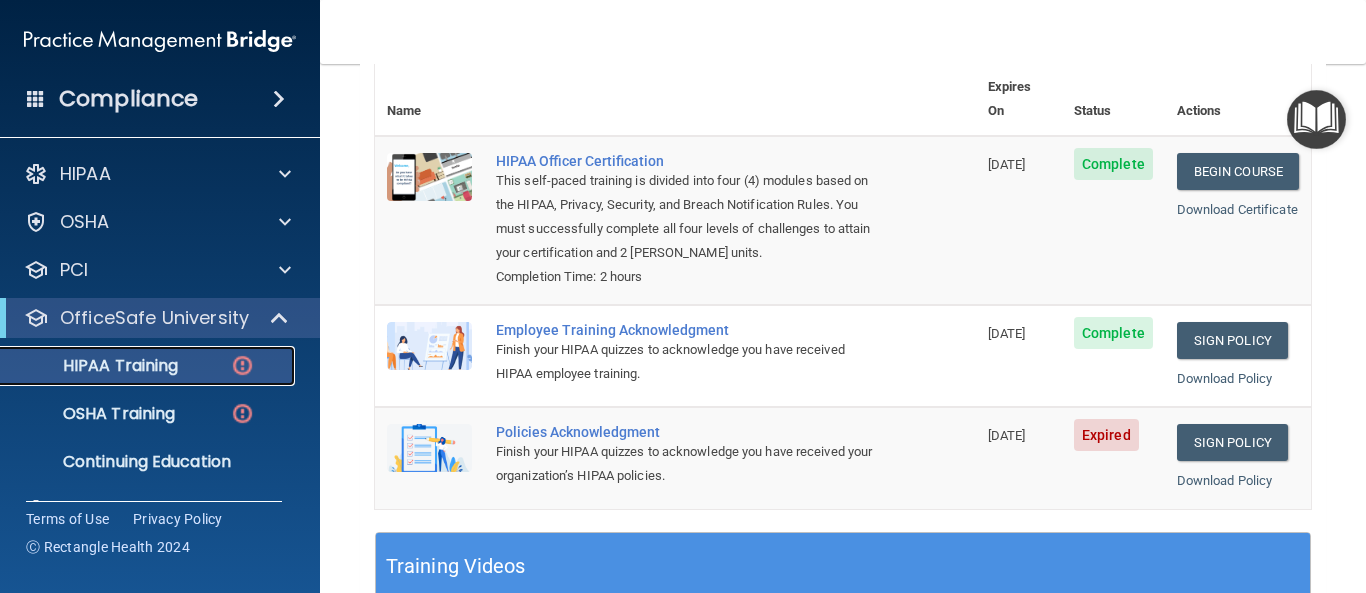 scroll, scrollTop: 280, scrollLeft: 0, axis: vertical 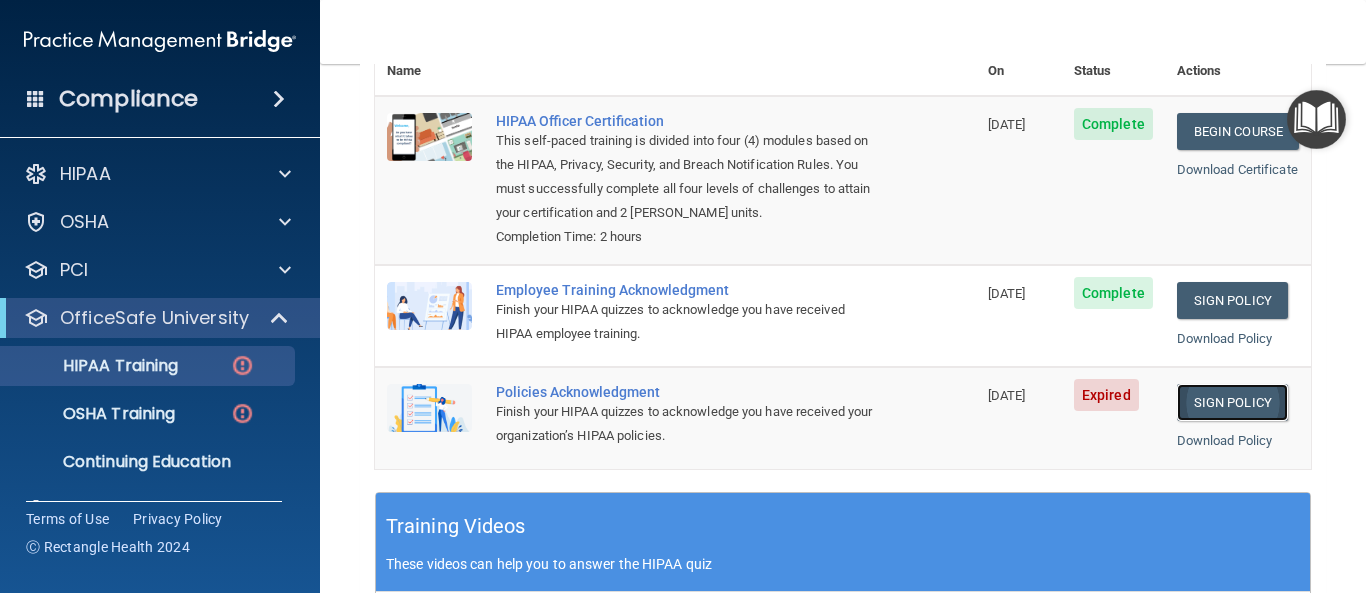 click on "Sign Policy" at bounding box center (1232, 402) 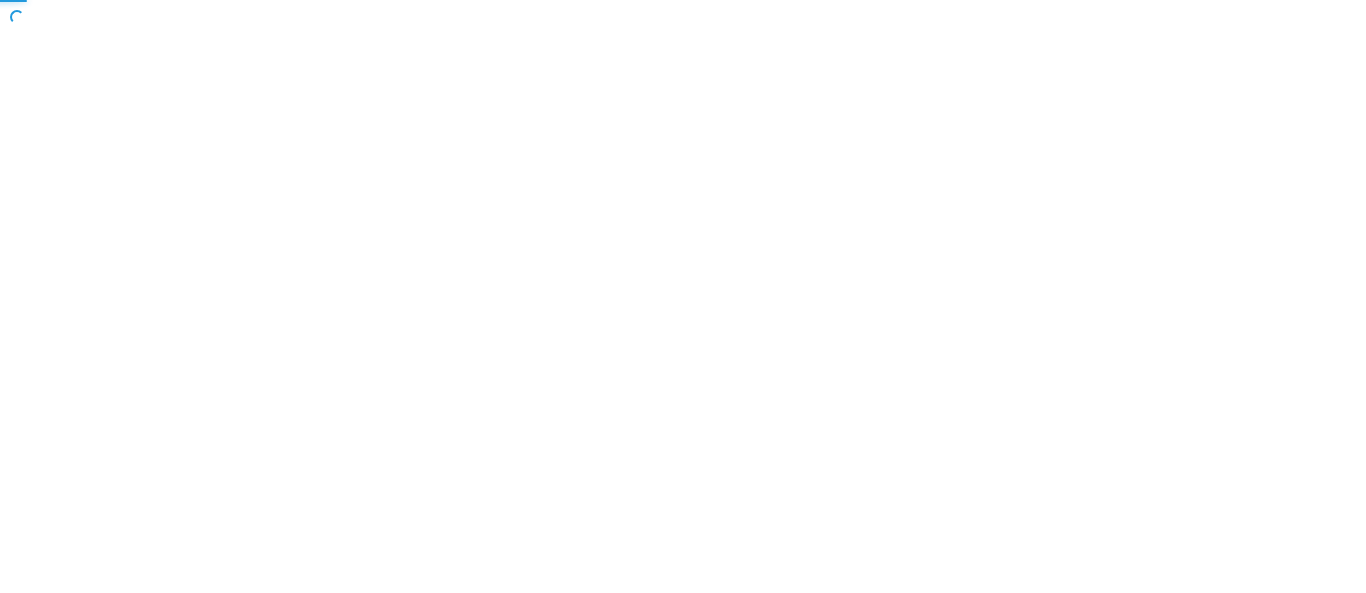 scroll, scrollTop: 0, scrollLeft: 0, axis: both 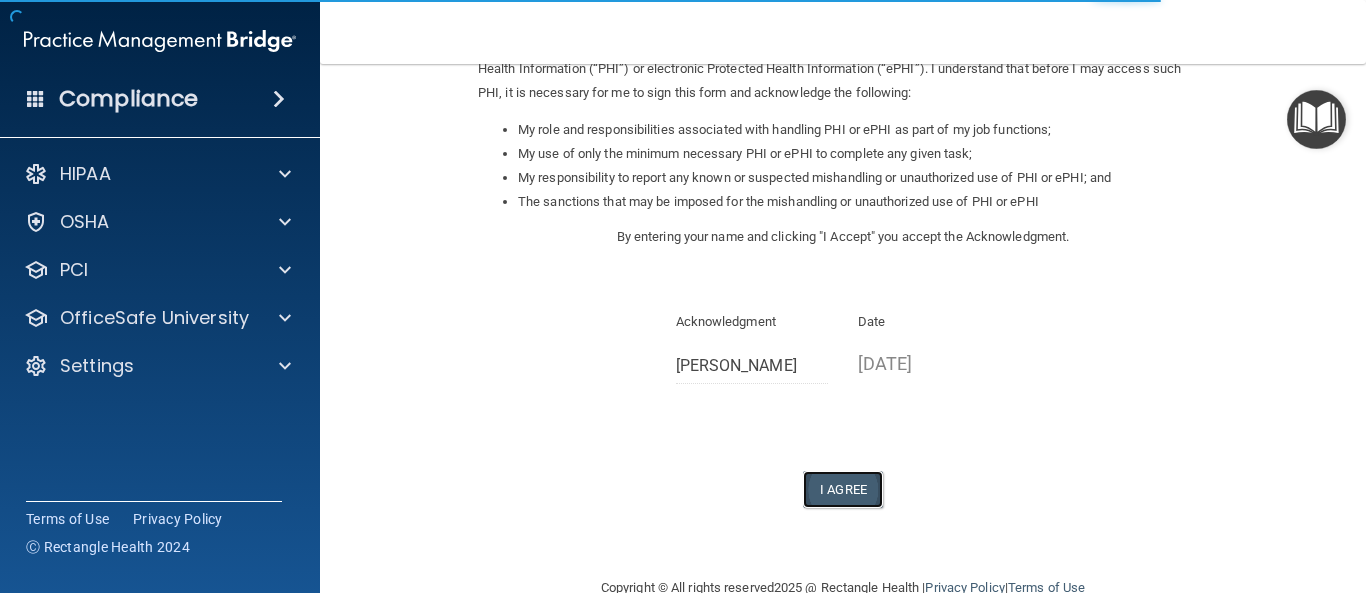 click on "I Agree" at bounding box center (843, 489) 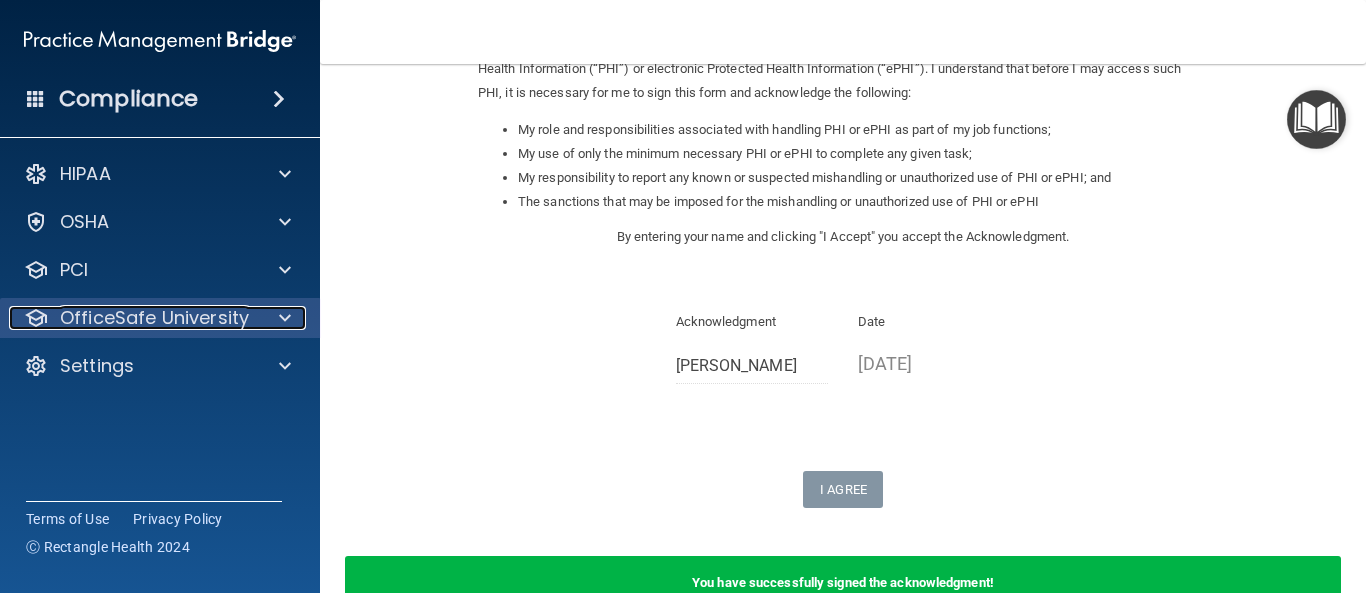 click at bounding box center [285, 318] 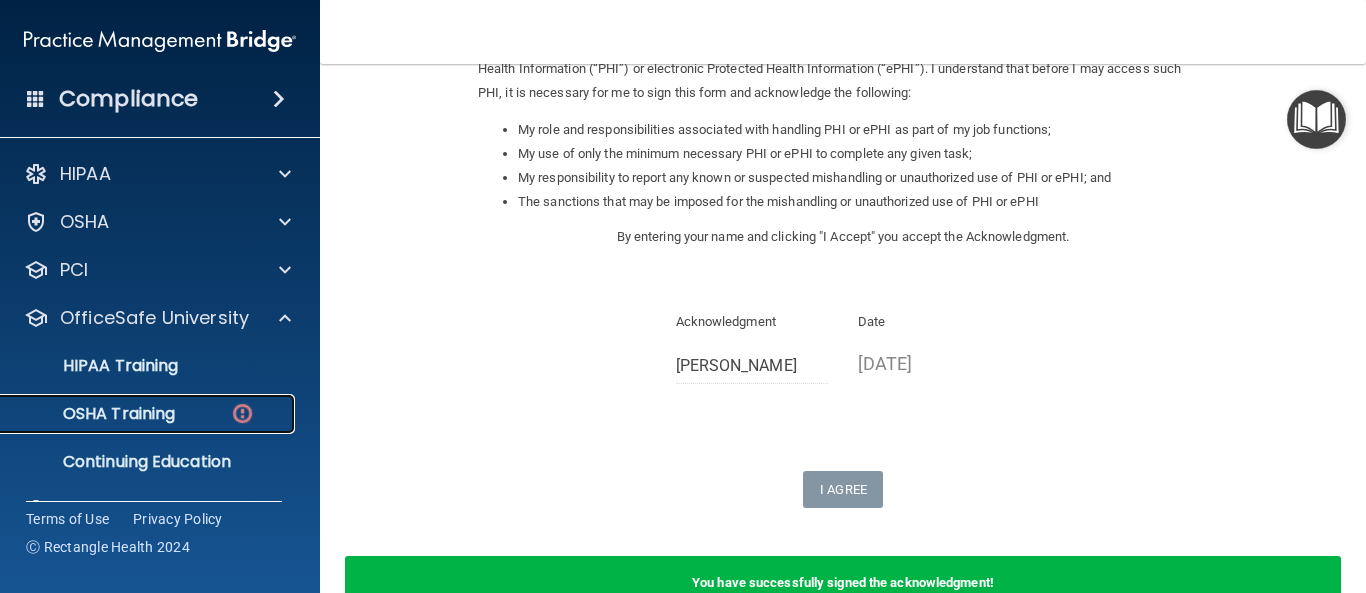 click at bounding box center [242, 413] 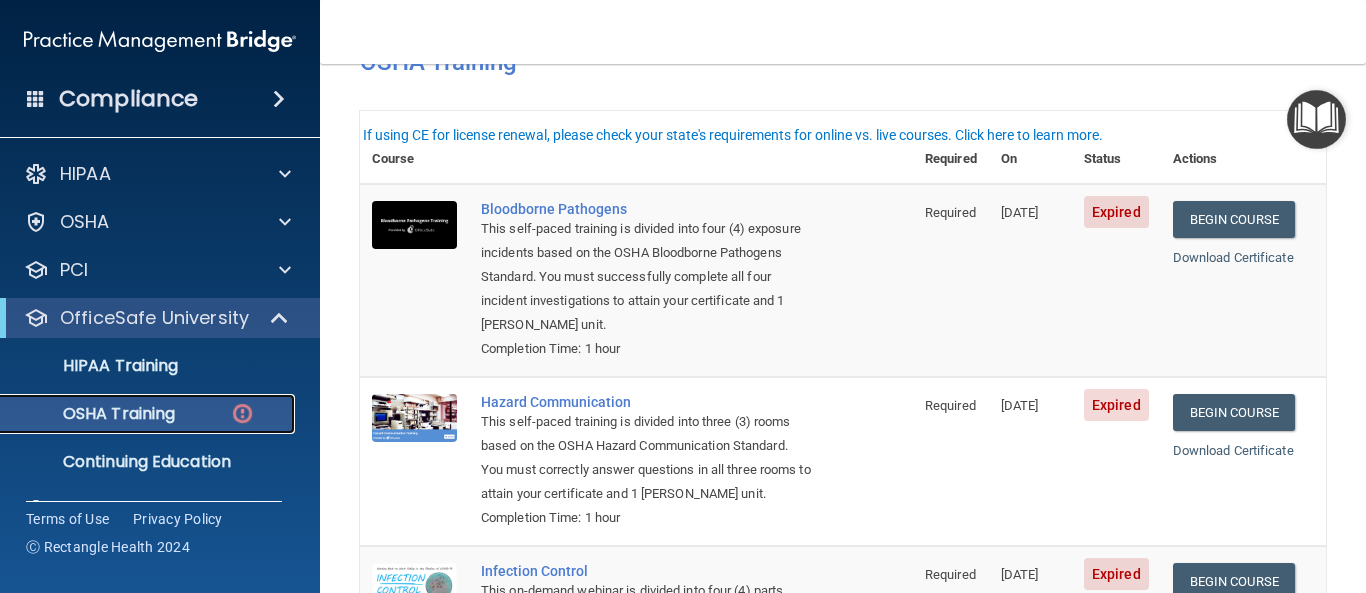 scroll, scrollTop: 80, scrollLeft: 0, axis: vertical 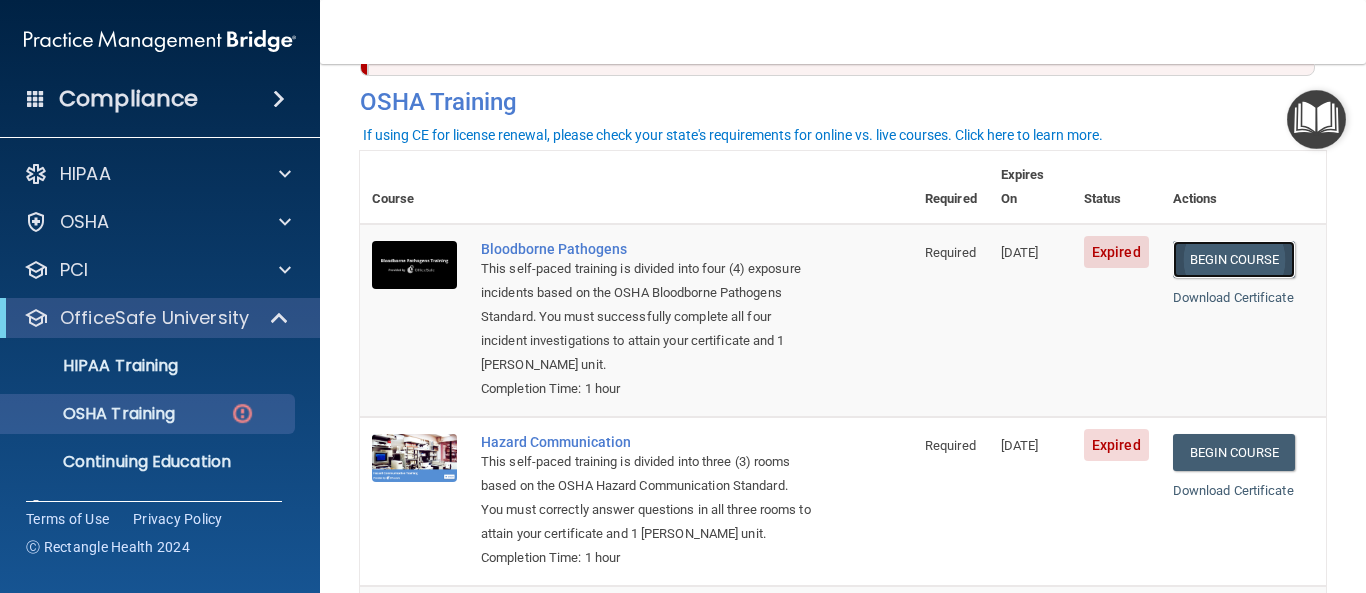 click on "Begin Course" at bounding box center (1234, 259) 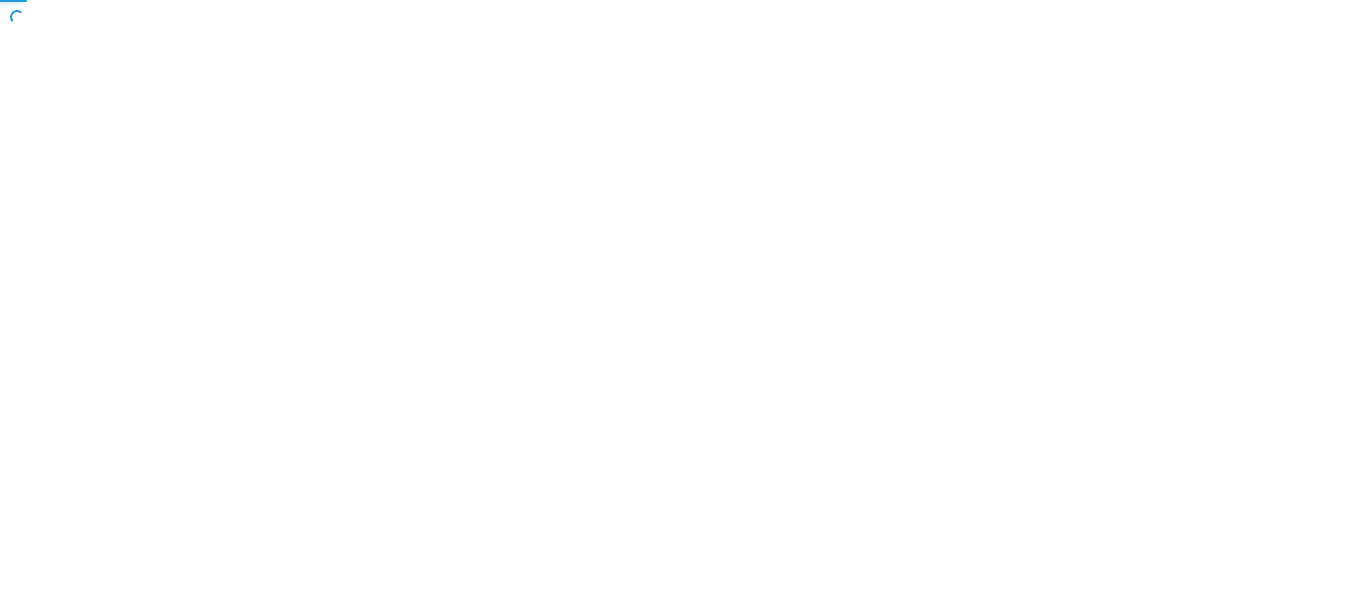 scroll, scrollTop: 0, scrollLeft: 0, axis: both 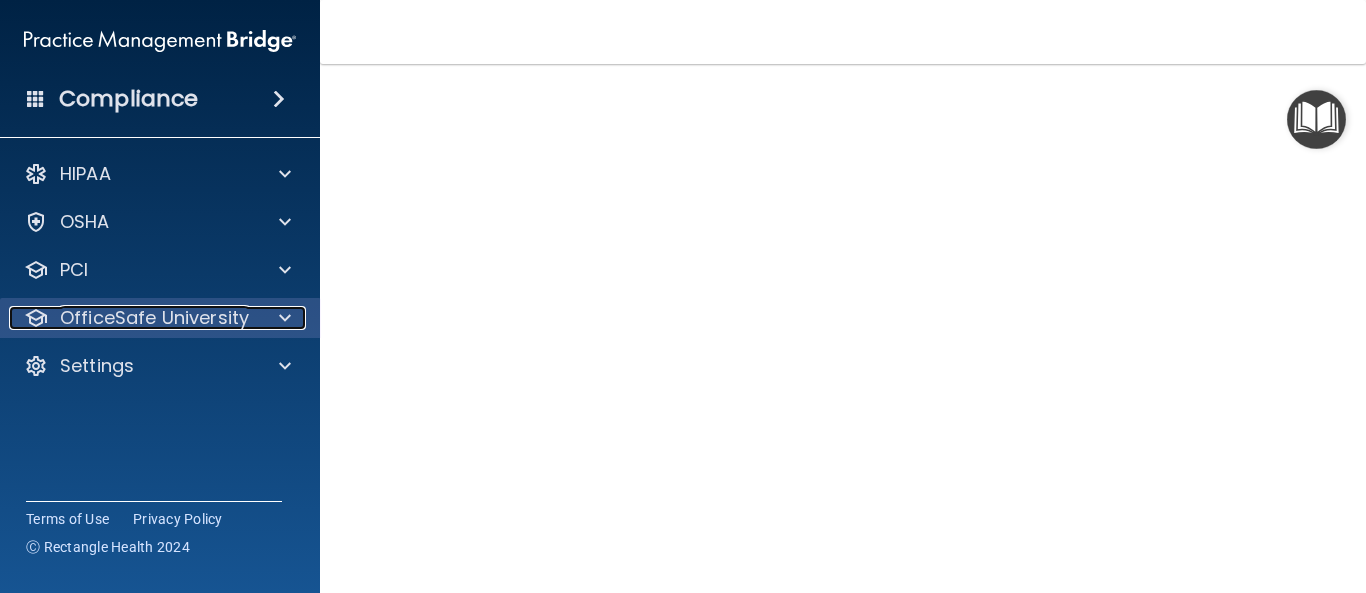 click at bounding box center (282, 318) 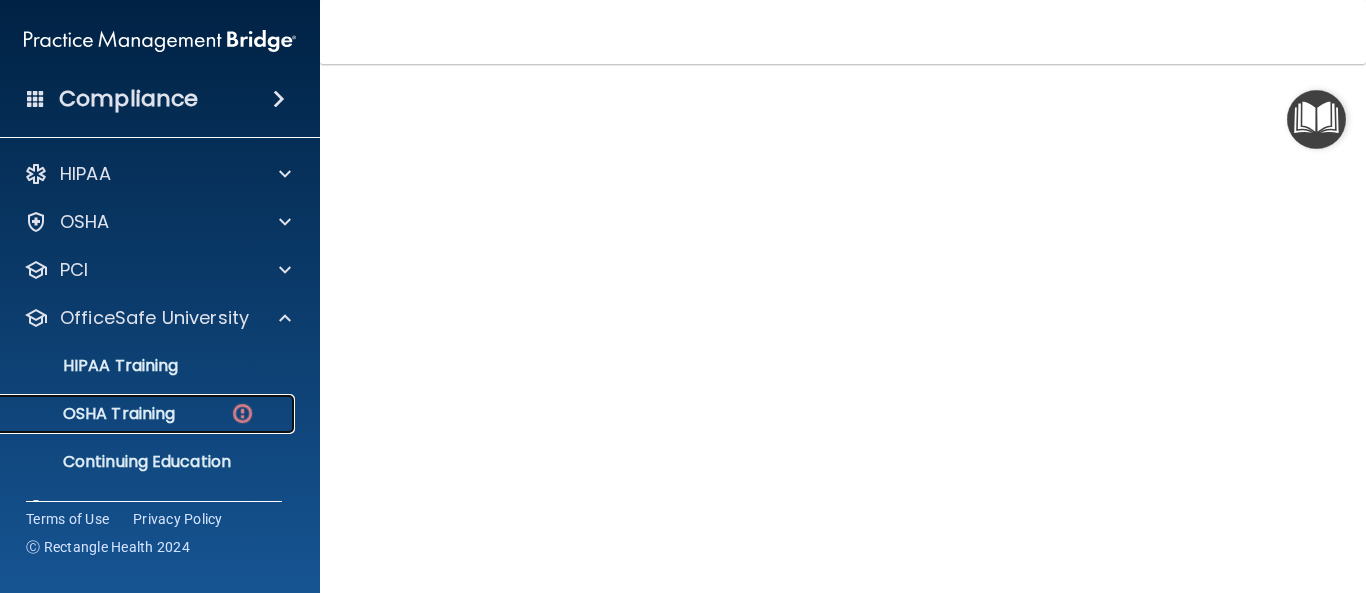 click on "OSHA Training" at bounding box center (149, 414) 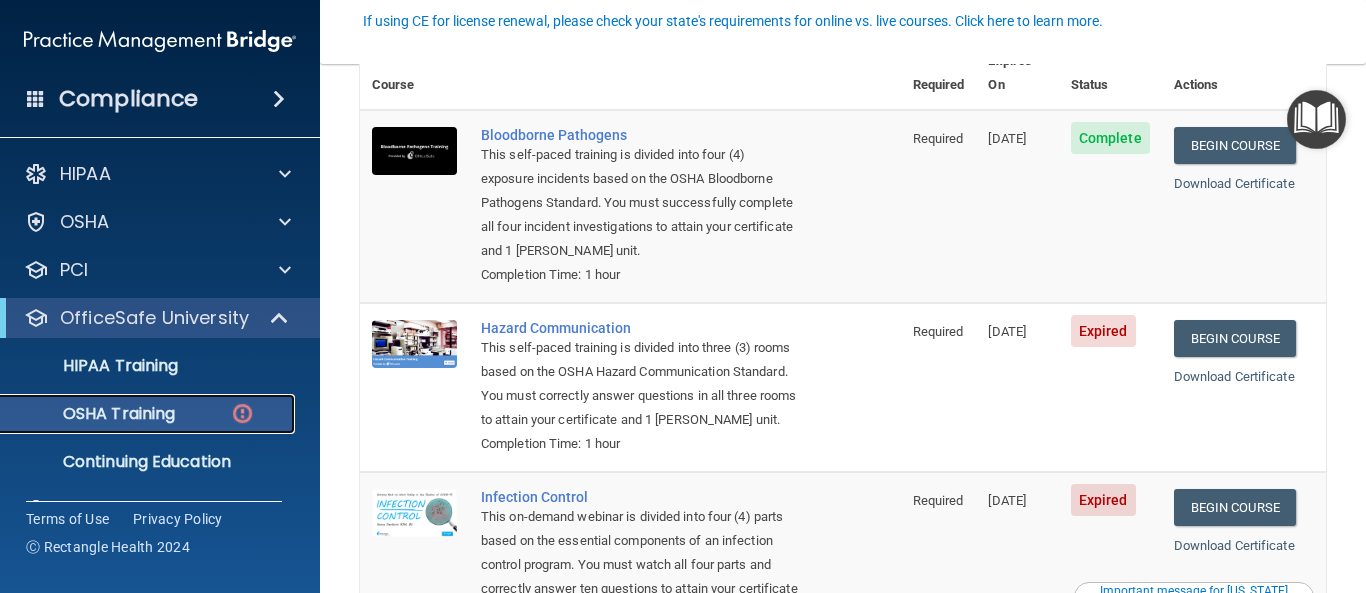 scroll, scrollTop: 234, scrollLeft: 0, axis: vertical 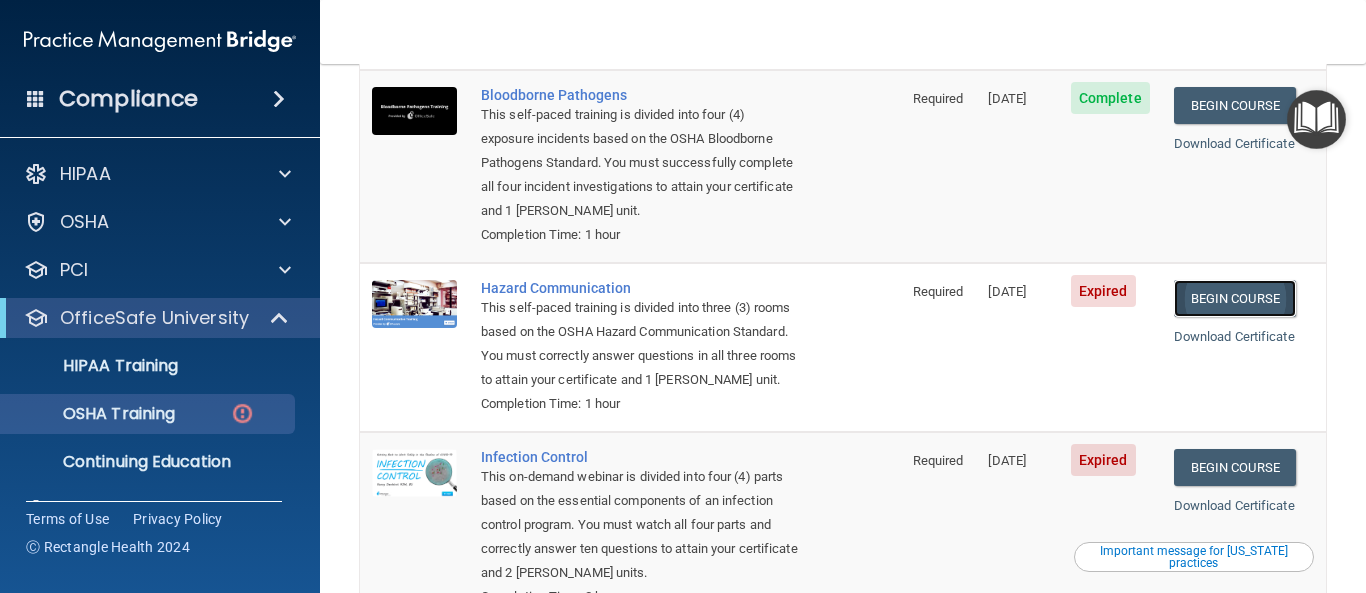click on "Begin Course" at bounding box center [1235, 298] 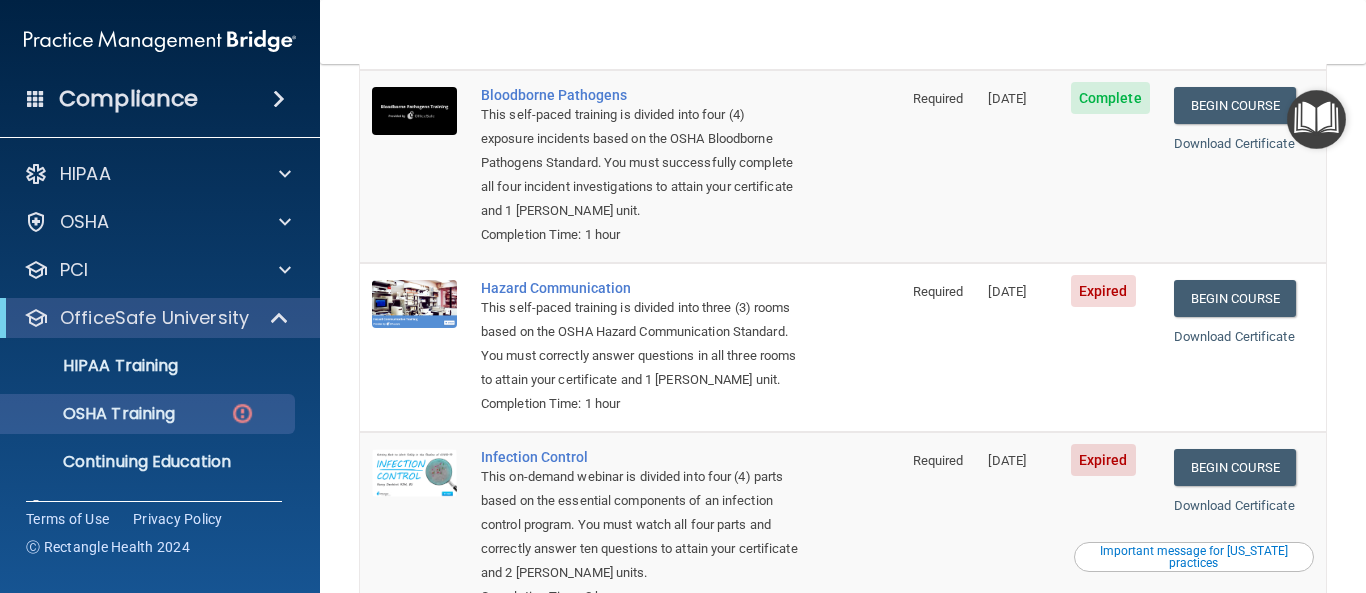 click on "Expired" at bounding box center [1103, 460] 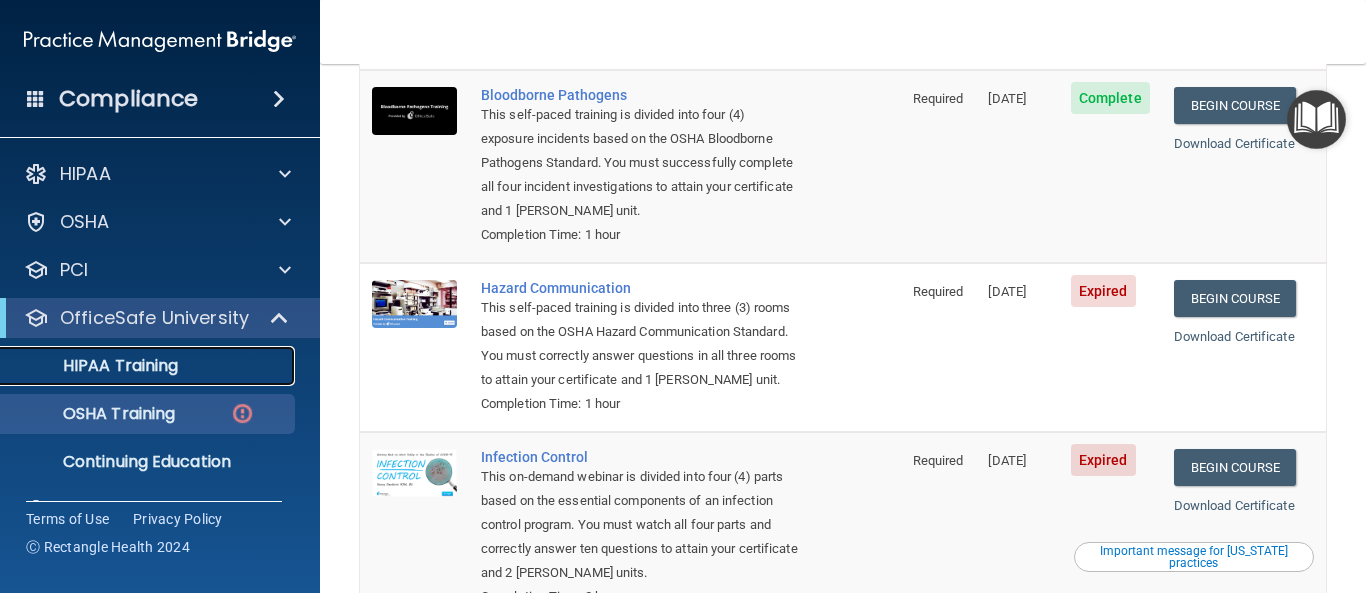 click on "HIPAA Training" at bounding box center (95, 366) 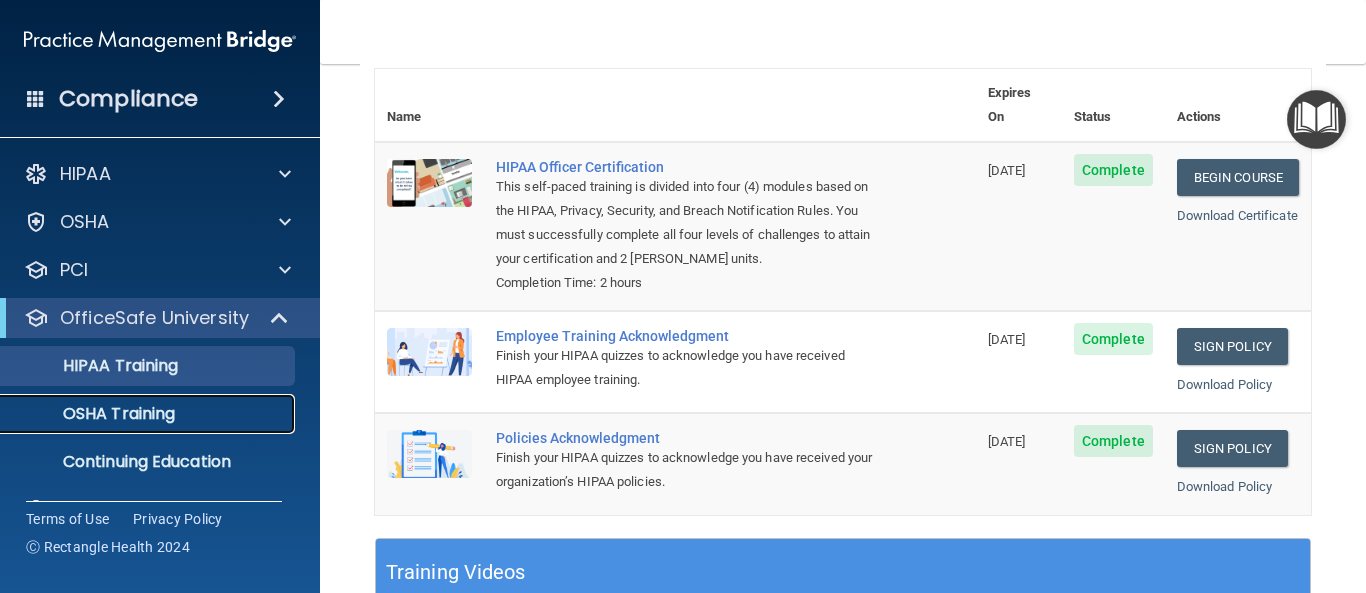 click on "OSHA Training" at bounding box center (94, 414) 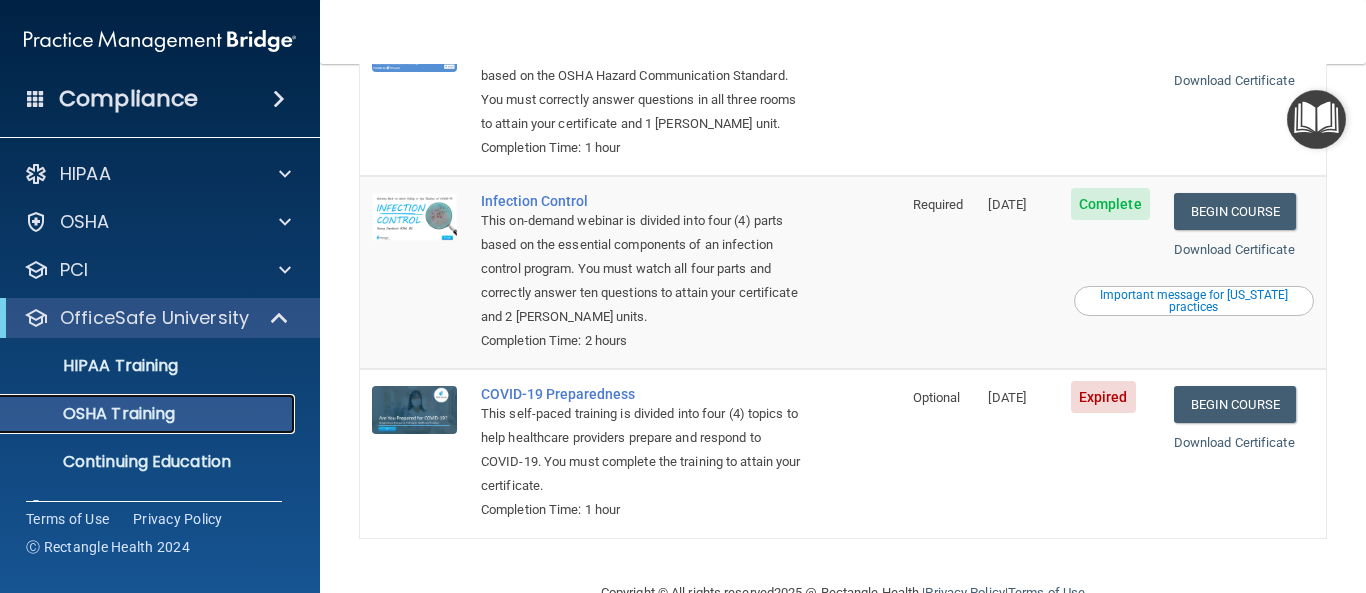 scroll, scrollTop: 474, scrollLeft: 0, axis: vertical 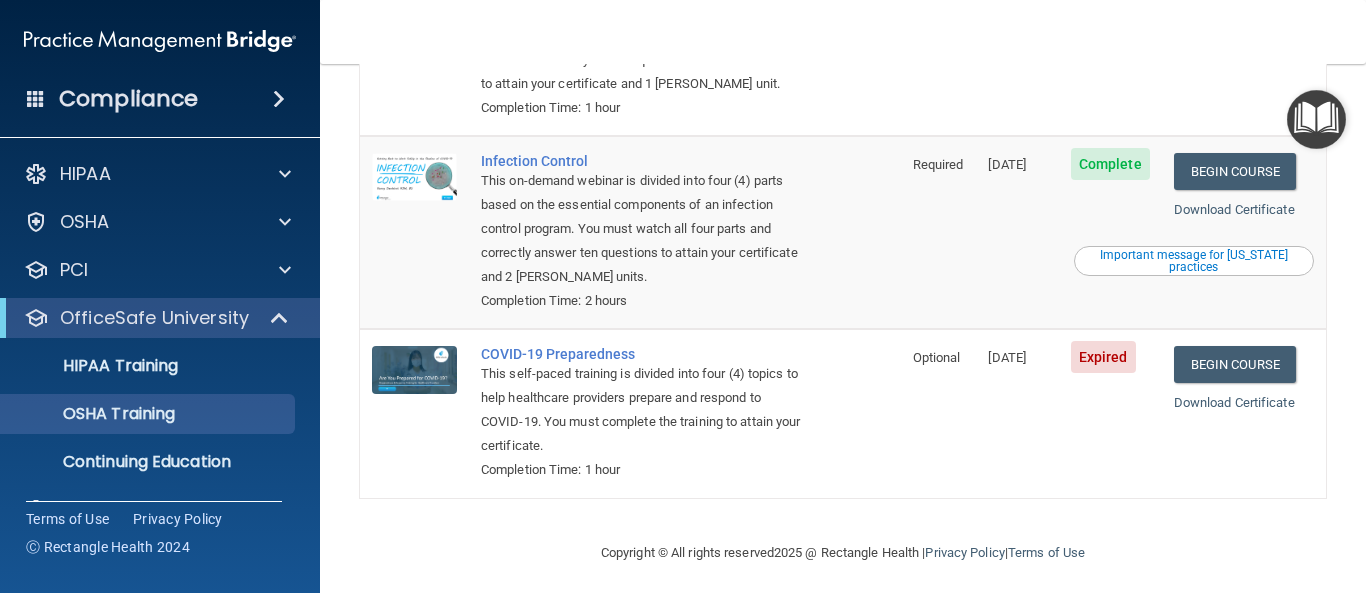 click on "Expired" at bounding box center [1103, 357] 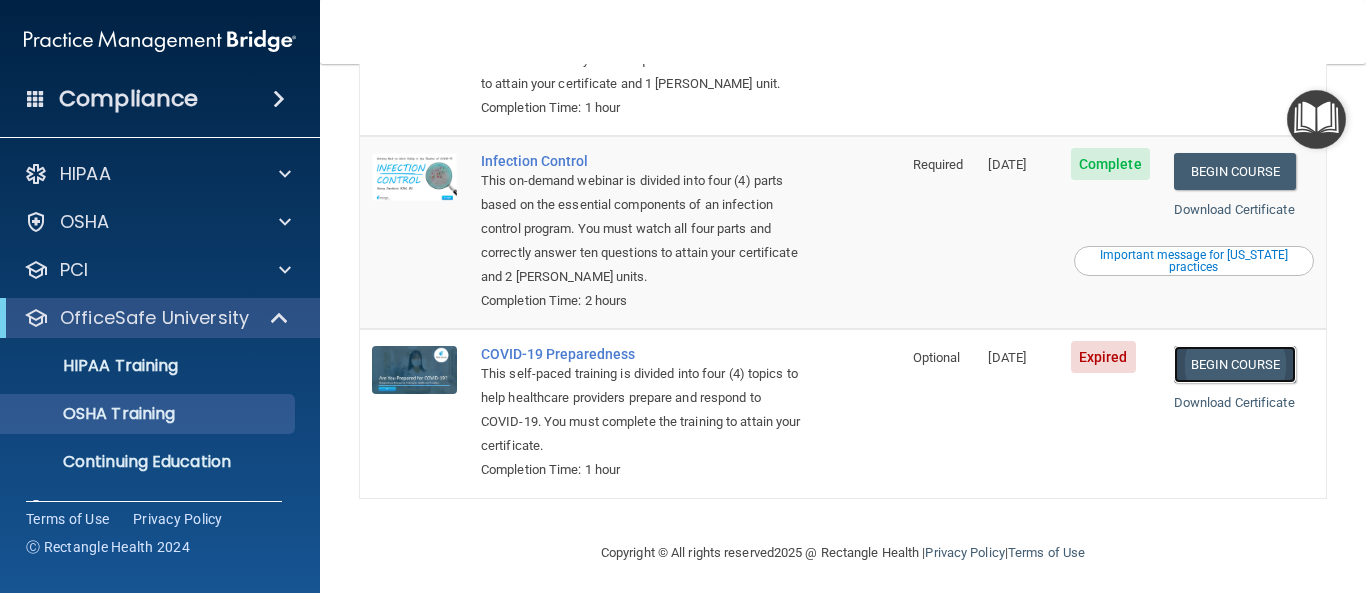 click on "Begin Course" at bounding box center [1235, 364] 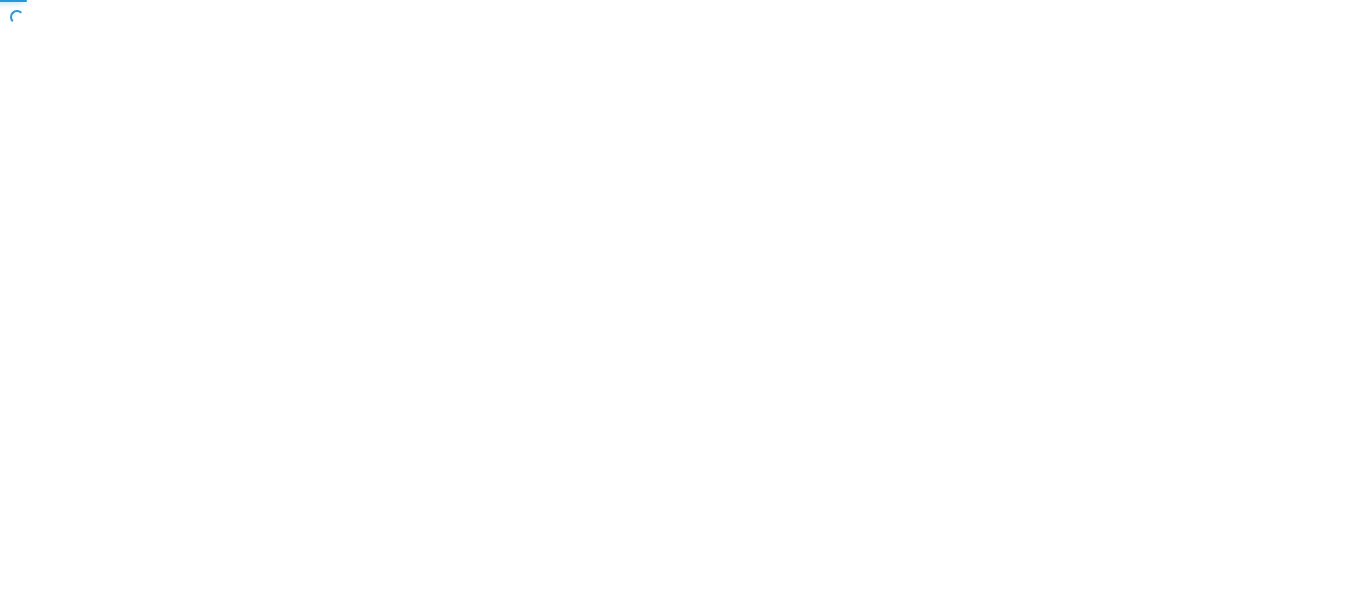 scroll, scrollTop: 0, scrollLeft: 0, axis: both 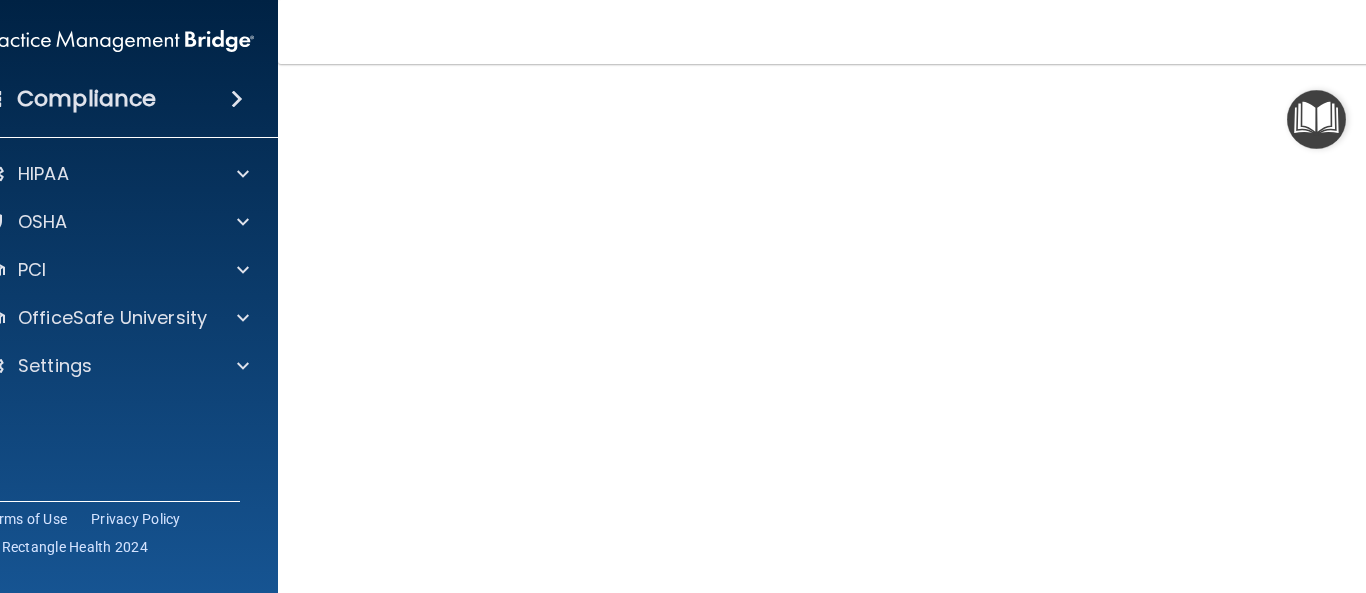 click on "Hazard Communication Training         This course doesn’t expire until [DATE]. Are you sure you want to take this course now?   Take the course anyway!" at bounding box center (843, 346) 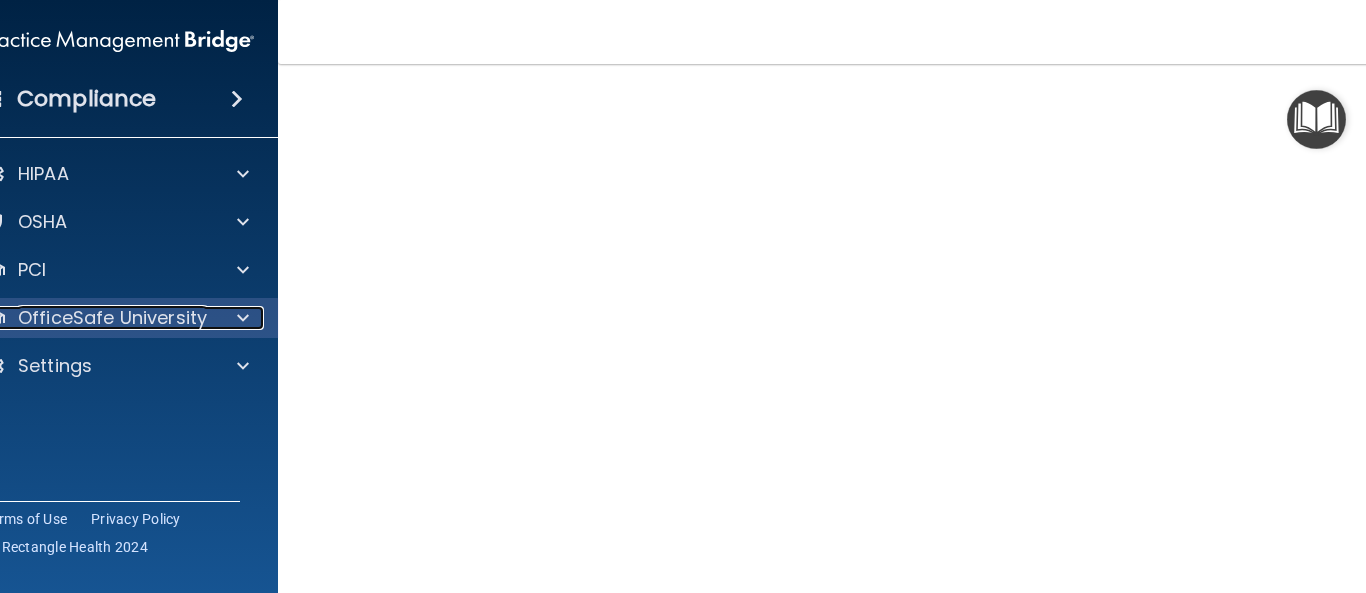 click at bounding box center [243, 318] 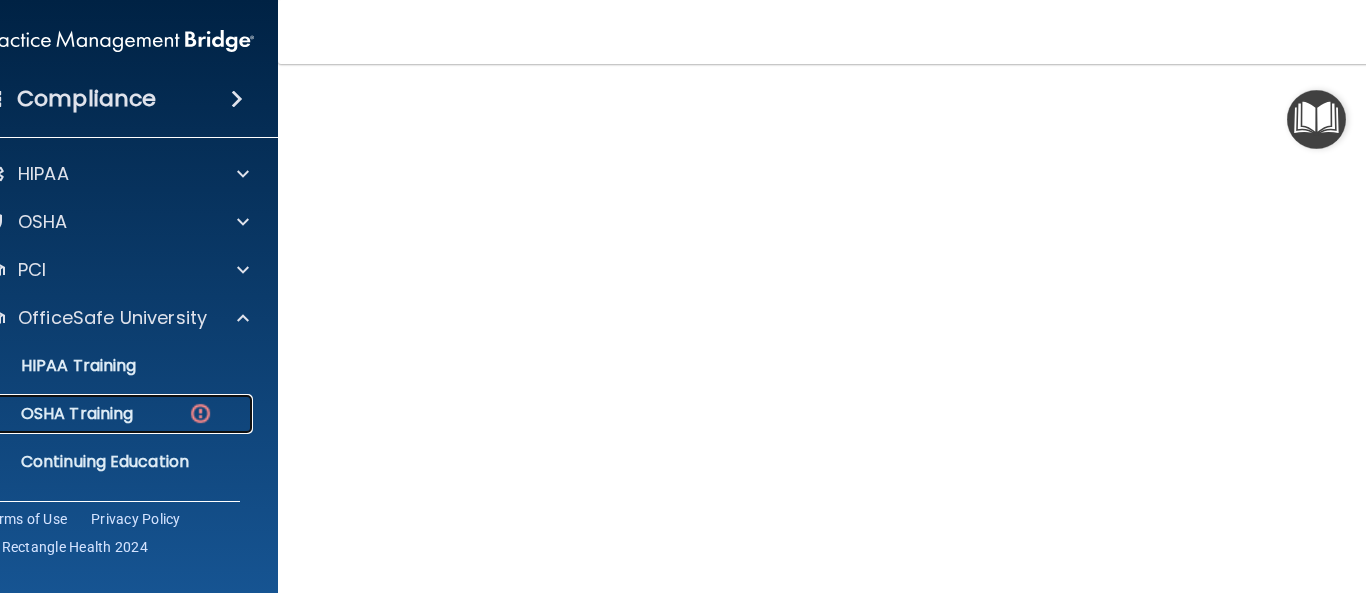 click at bounding box center [200, 413] 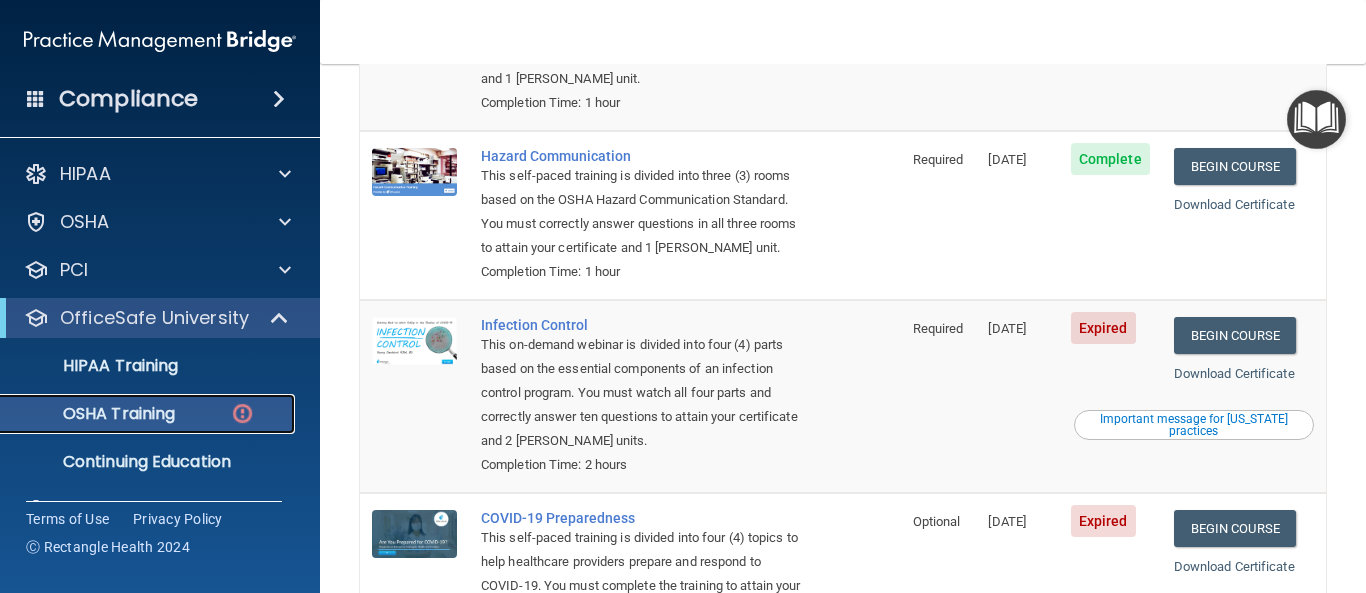 scroll, scrollTop: 406, scrollLeft: 0, axis: vertical 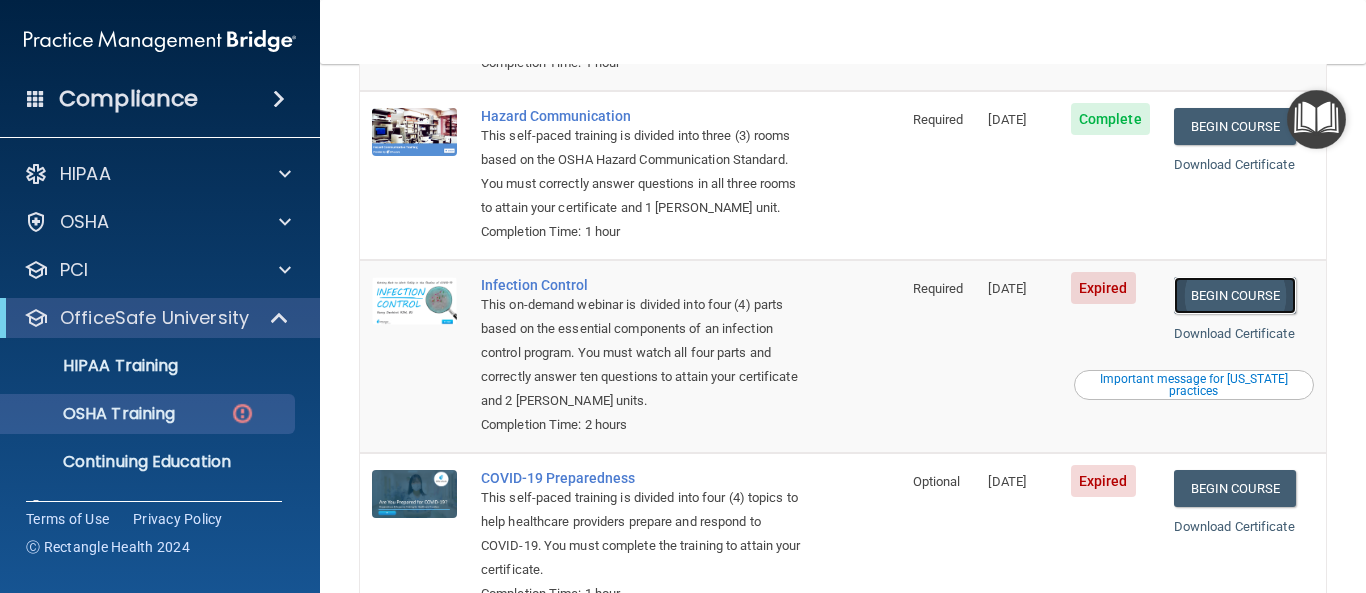 click on "Begin Course" at bounding box center [1235, 295] 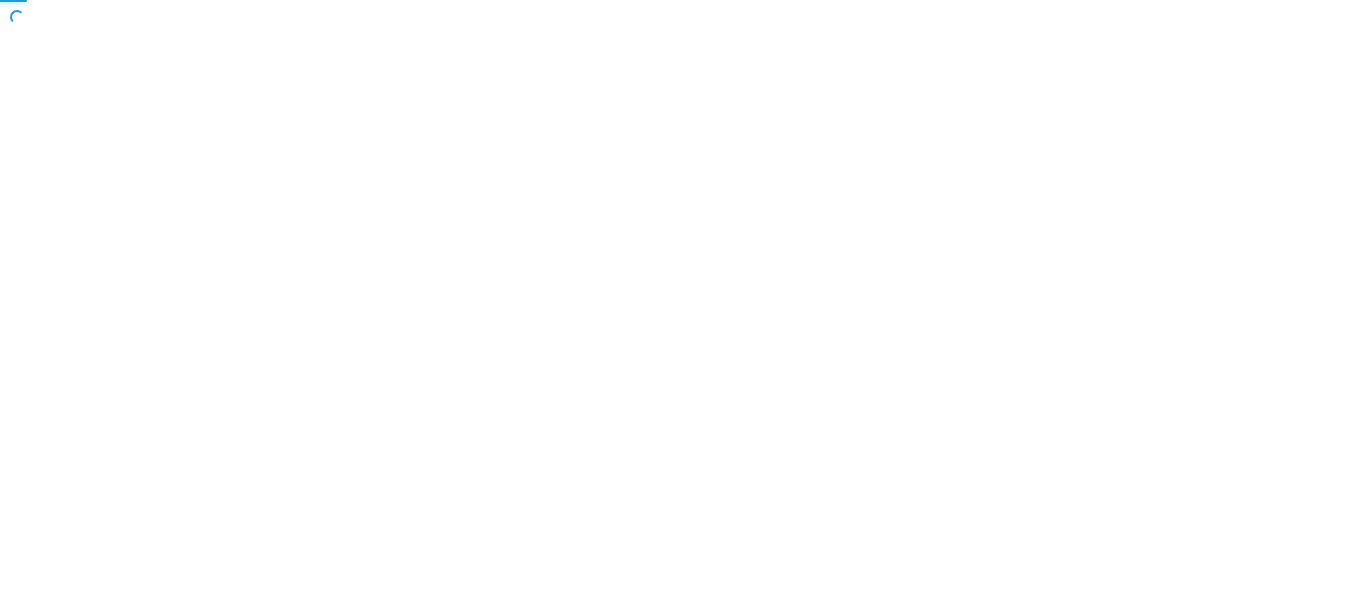 scroll, scrollTop: 0, scrollLeft: 0, axis: both 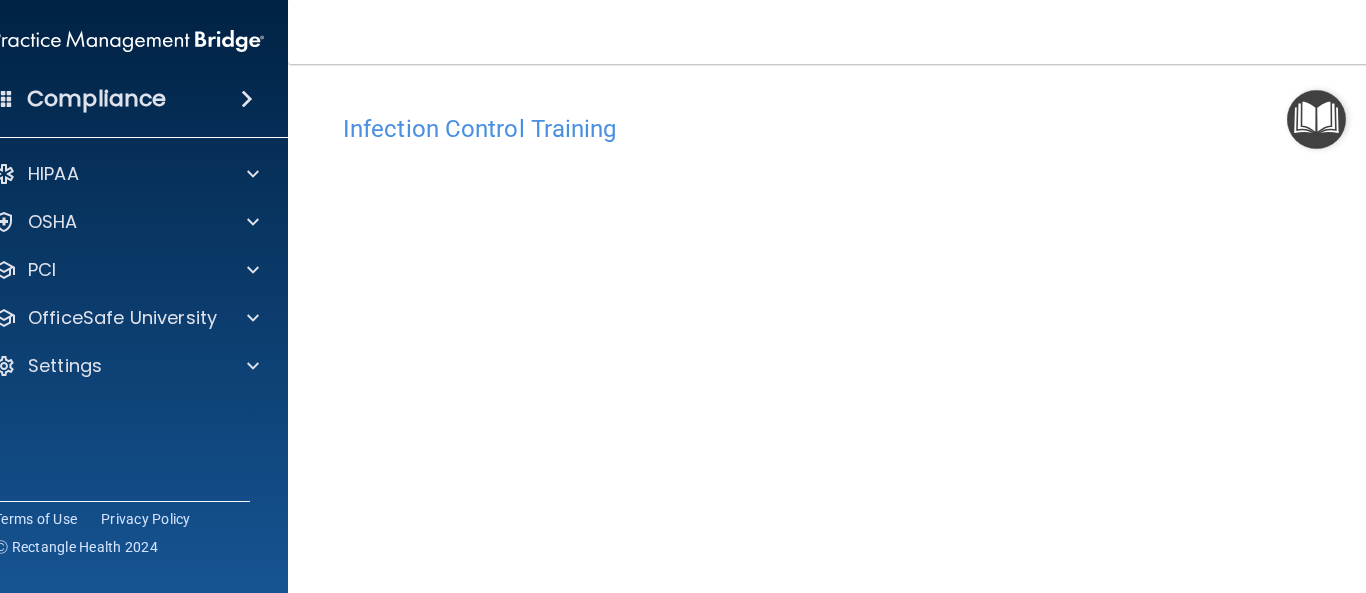 drag, startPoint x: 1365, startPoint y: 308, endPoint x: 1365, endPoint y: 467, distance: 159 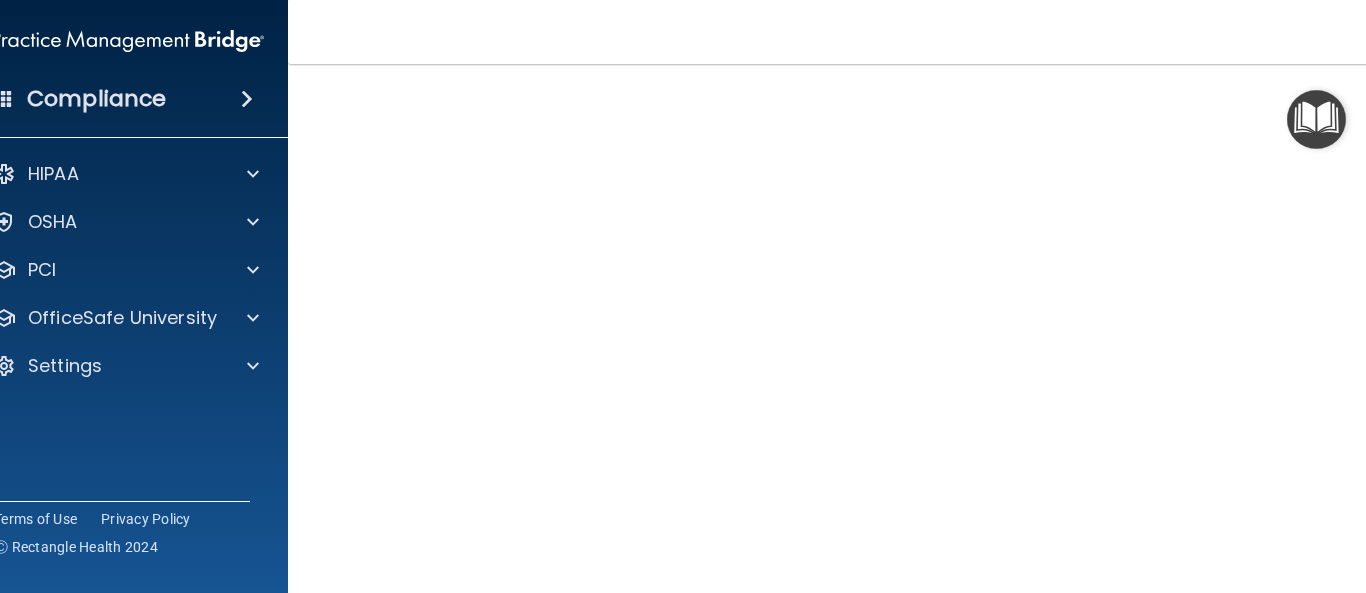 scroll, scrollTop: 120, scrollLeft: 0, axis: vertical 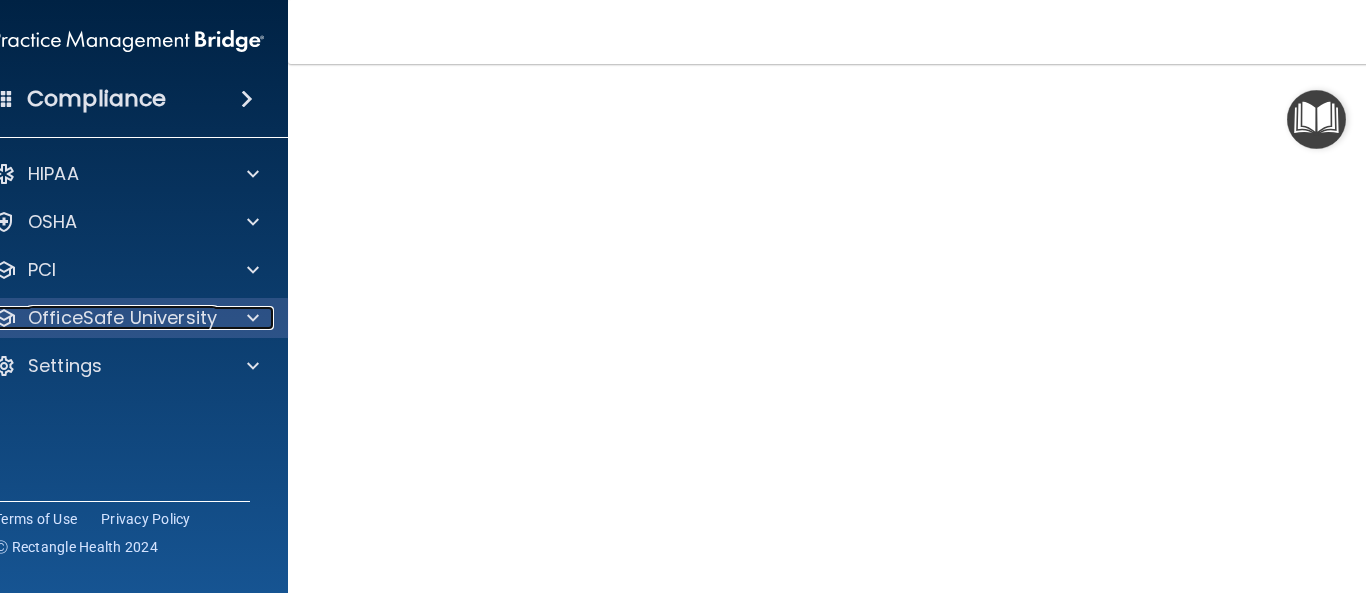 click at bounding box center [250, 318] 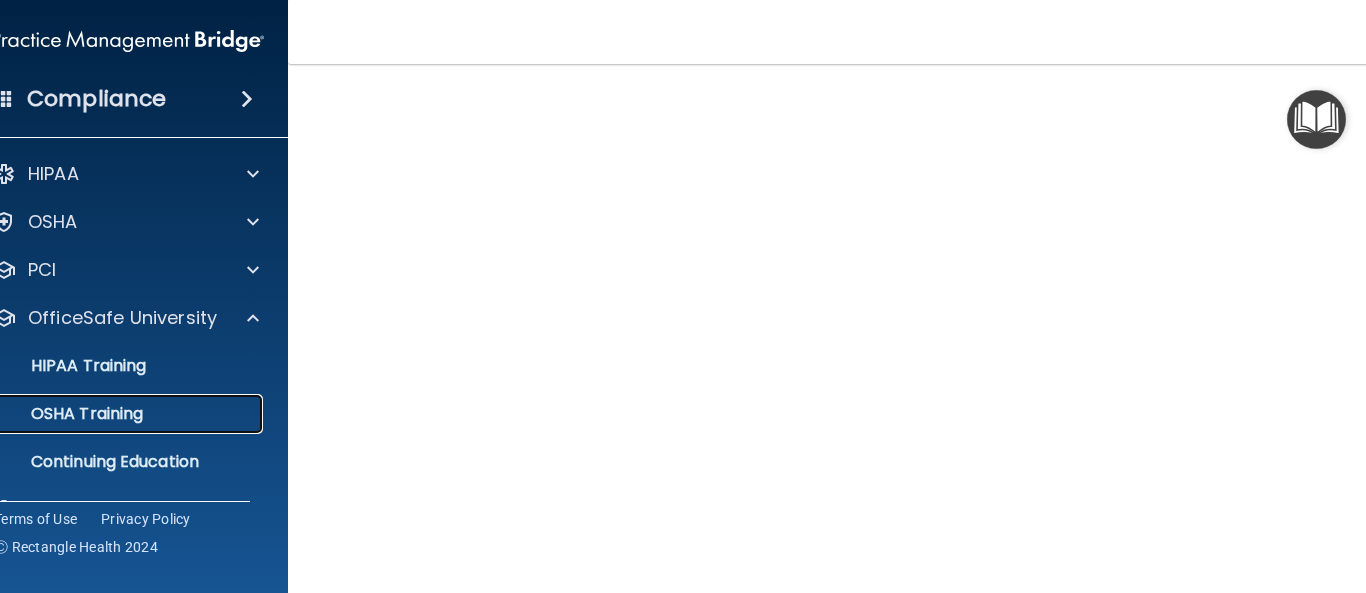 click on "OSHA Training" at bounding box center (117, 414) 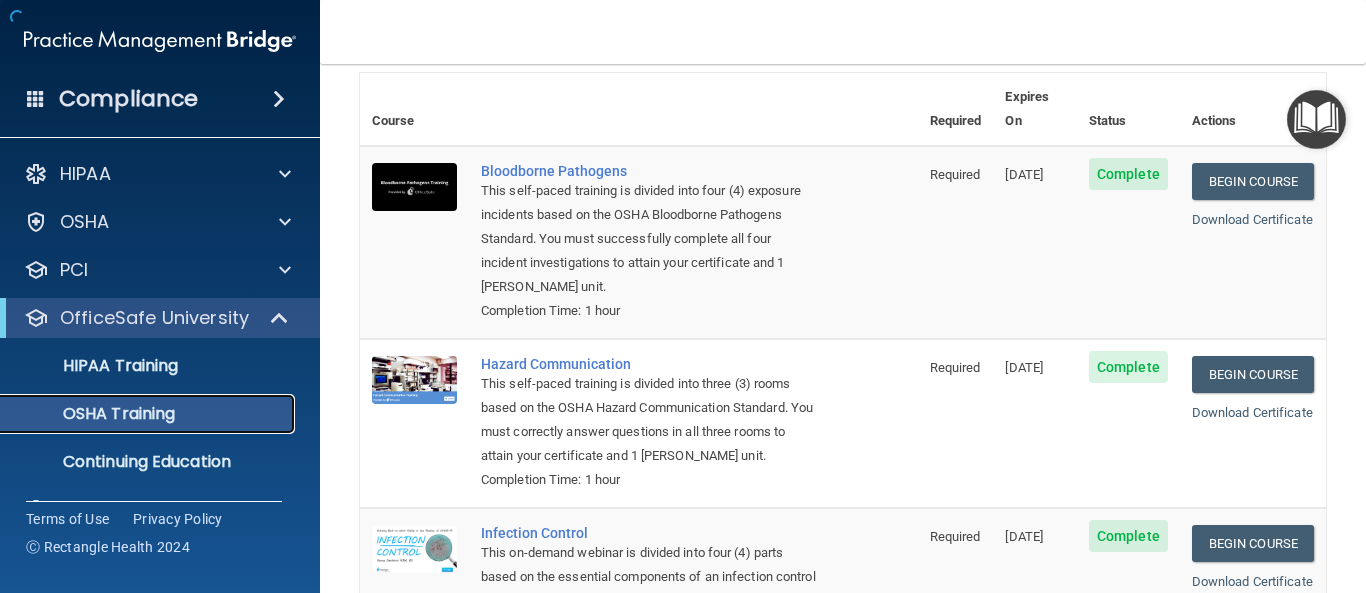 click on "OSHA Training" at bounding box center (94, 414) 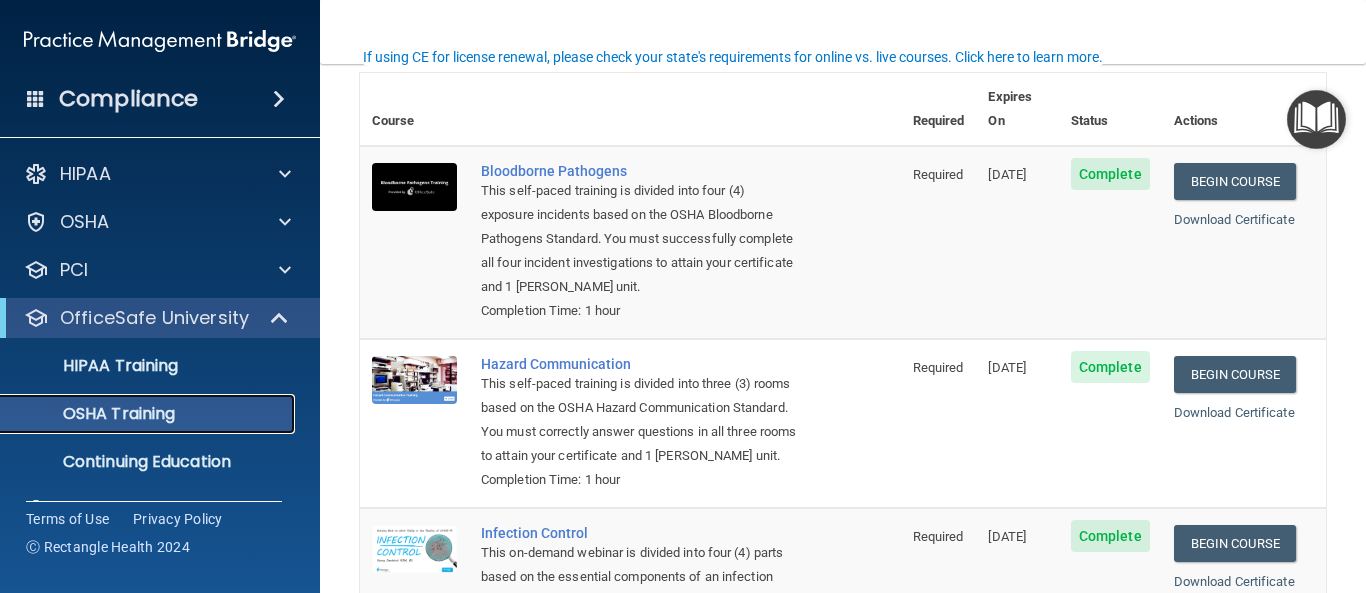 scroll, scrollTop: 482, scrollLeft: 0, axis: vertical 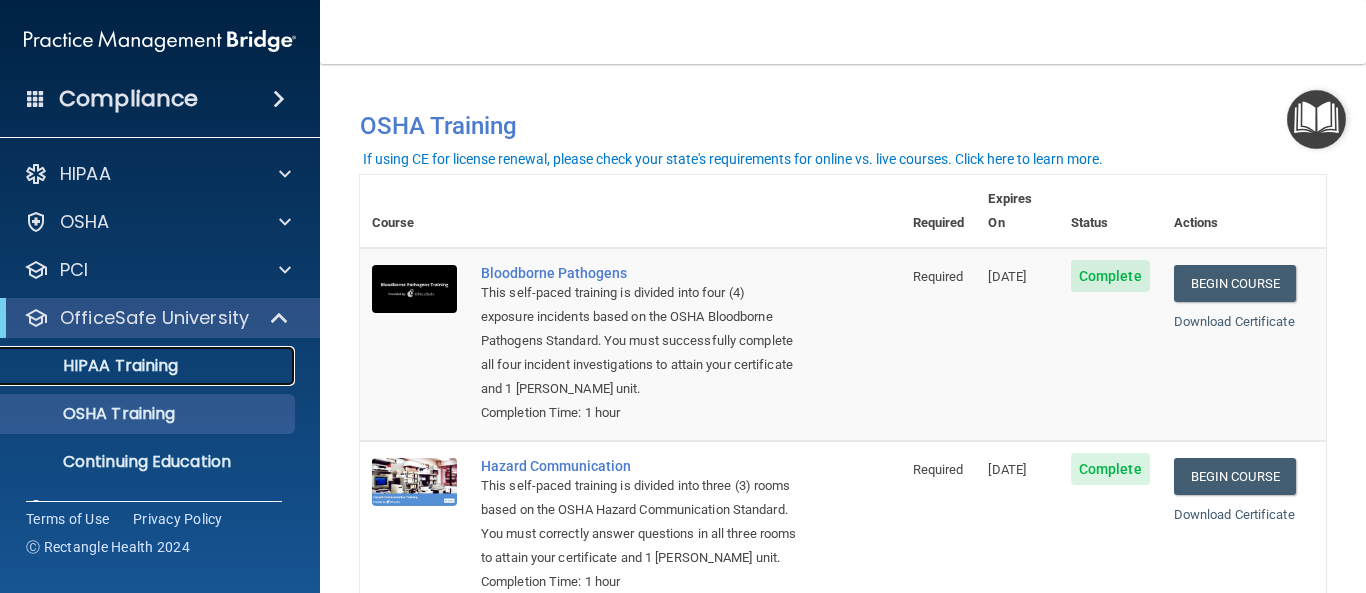 click on "HIPAA Training" at bounding box center [95, 366] 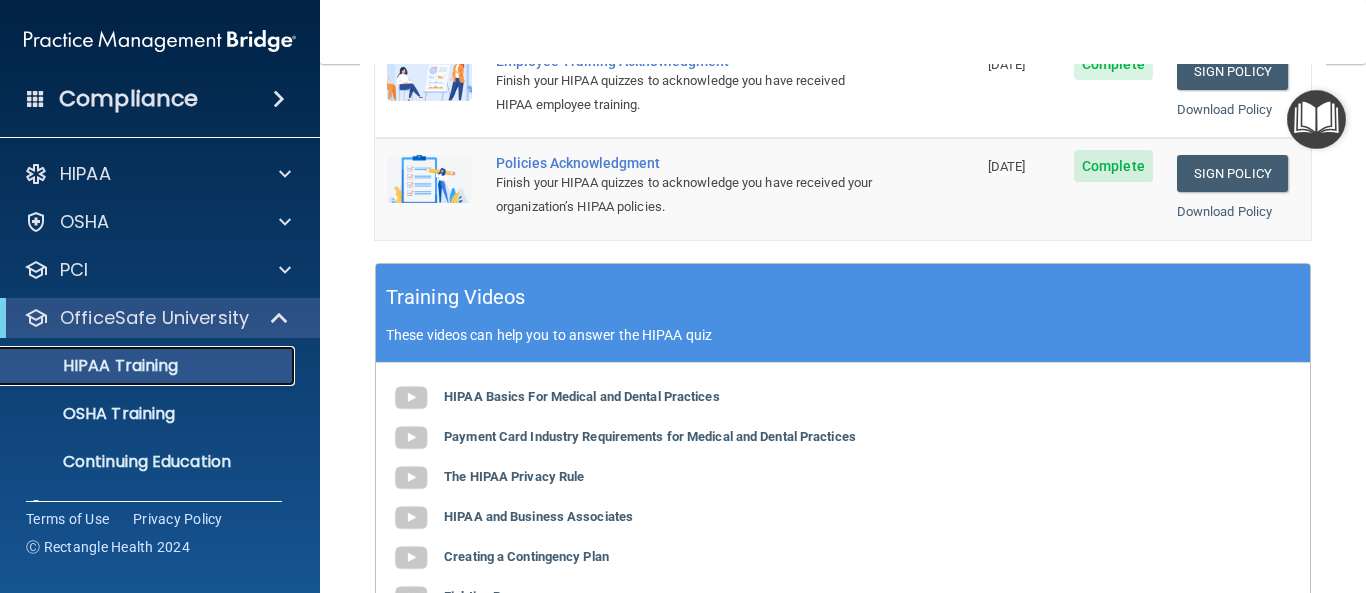 scroll, scrollTop: 608, scrollLeft: 0, axis: vertical 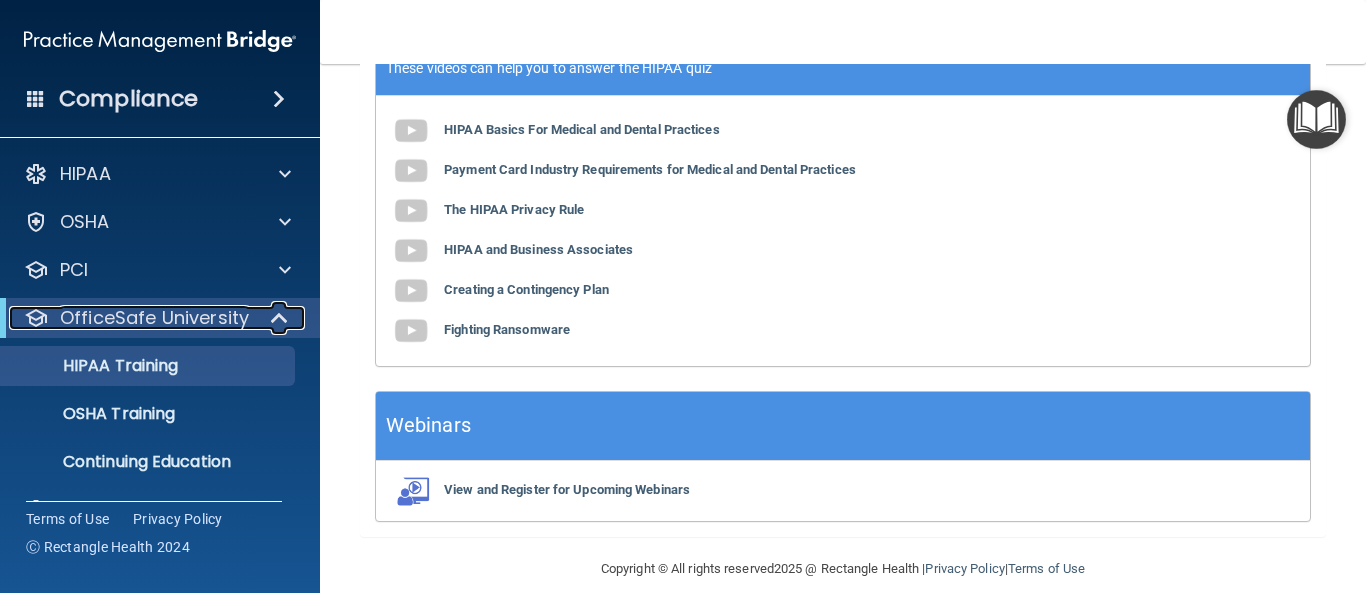 click at bounding box center [281, 318] 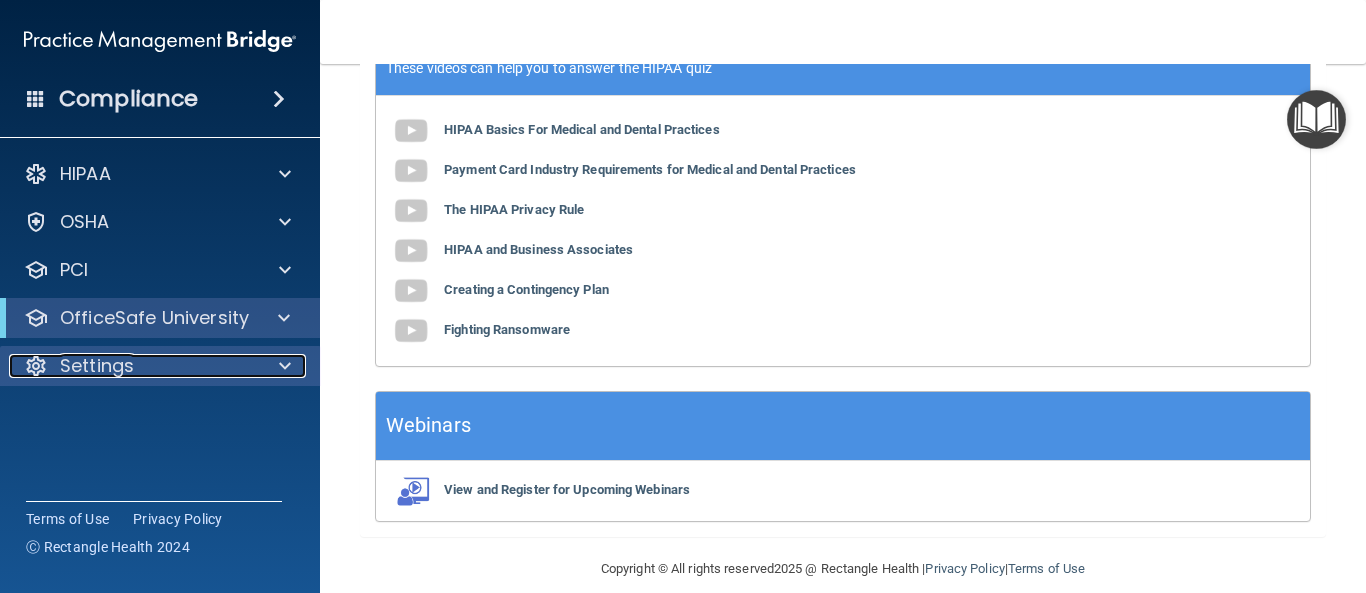 click at bounding box center (285, 366) 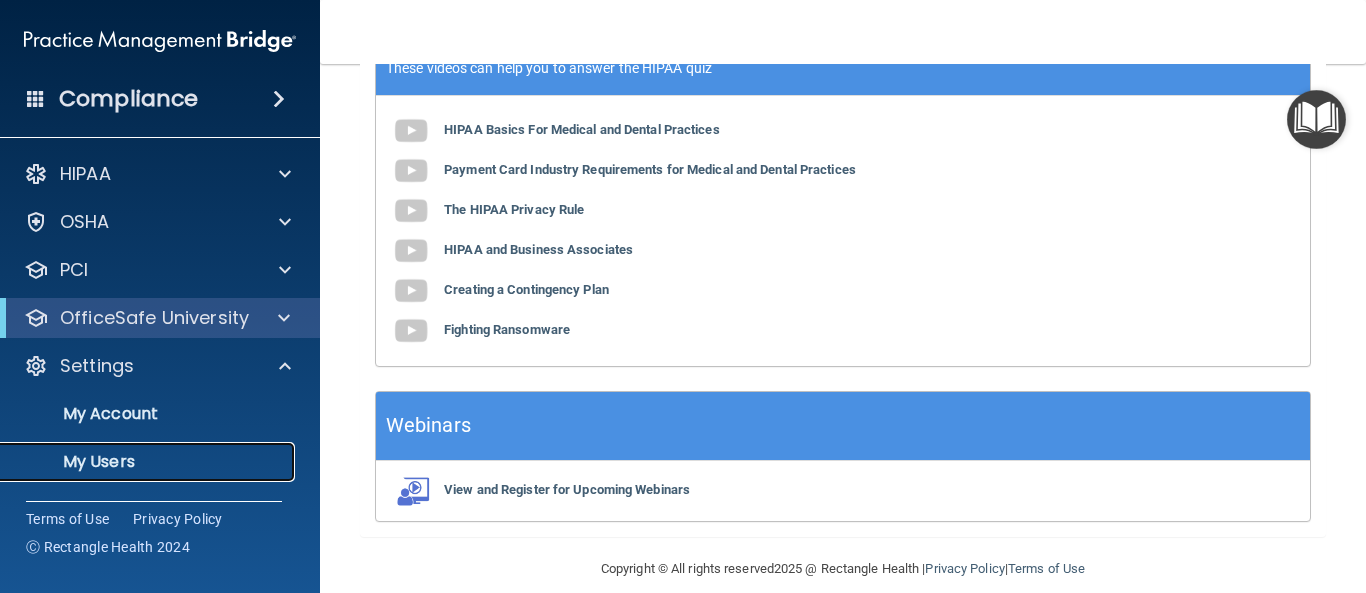click on "My Users" at bounding box center [149, 462] 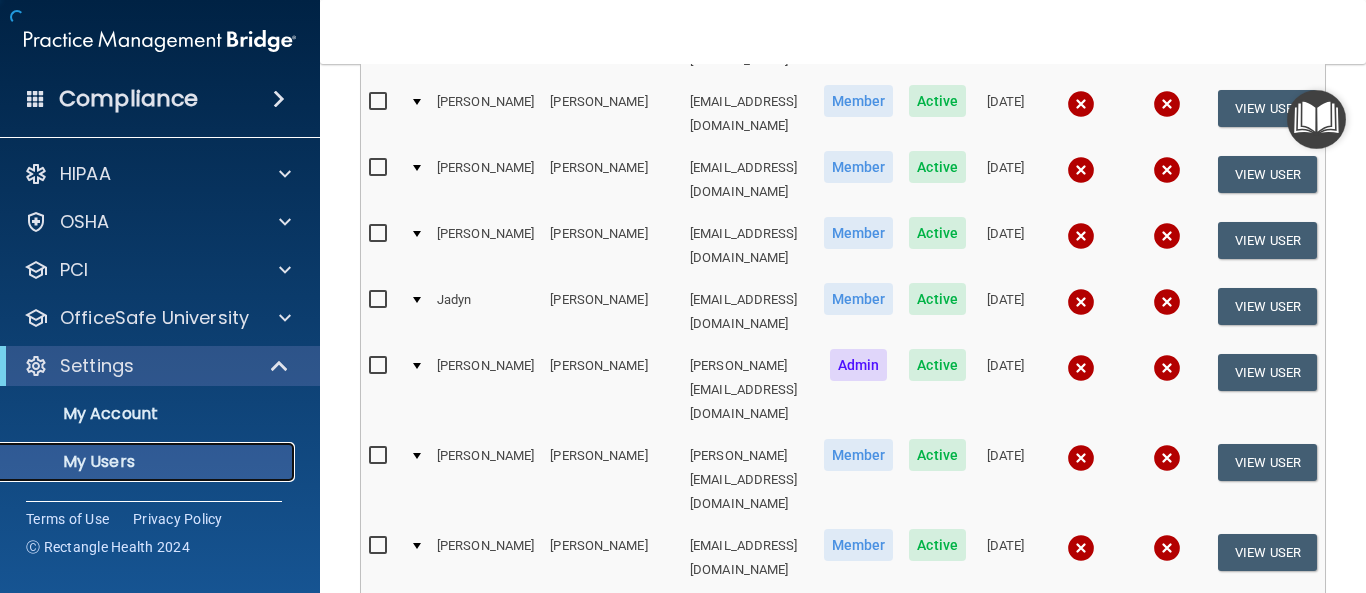 scroll, scrollTop: 839, scrollLeft: 0, axis: vertical 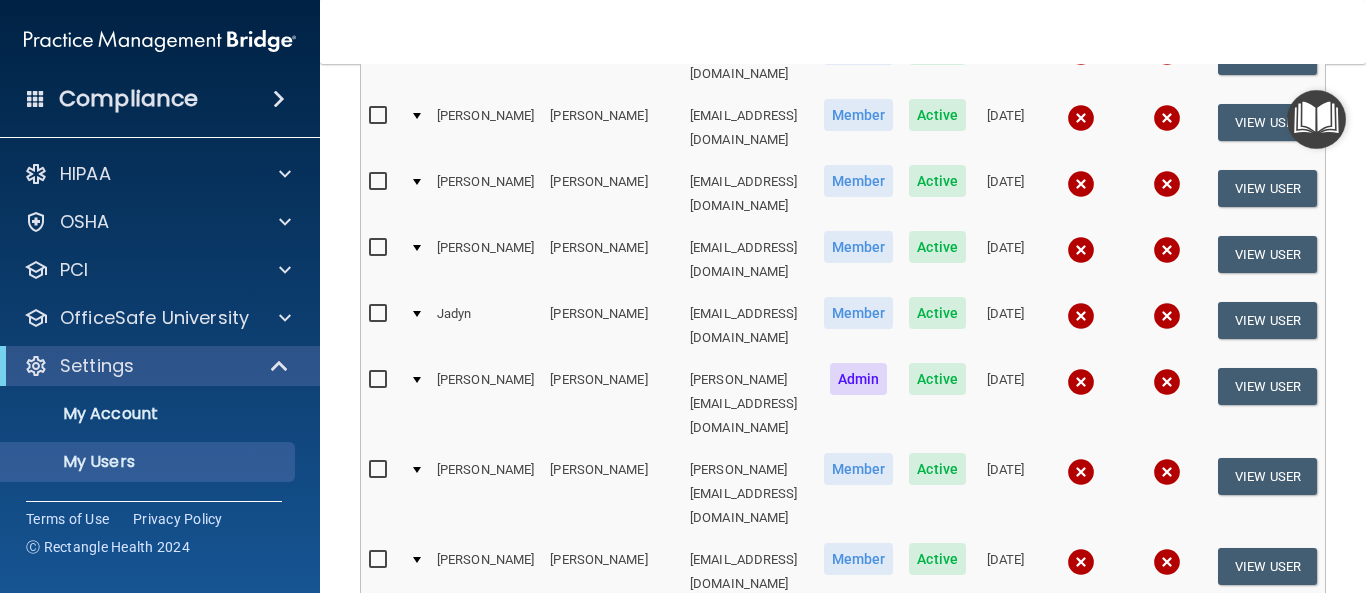 click on "10  20  30  40  all" at bounding box center [560, 694] 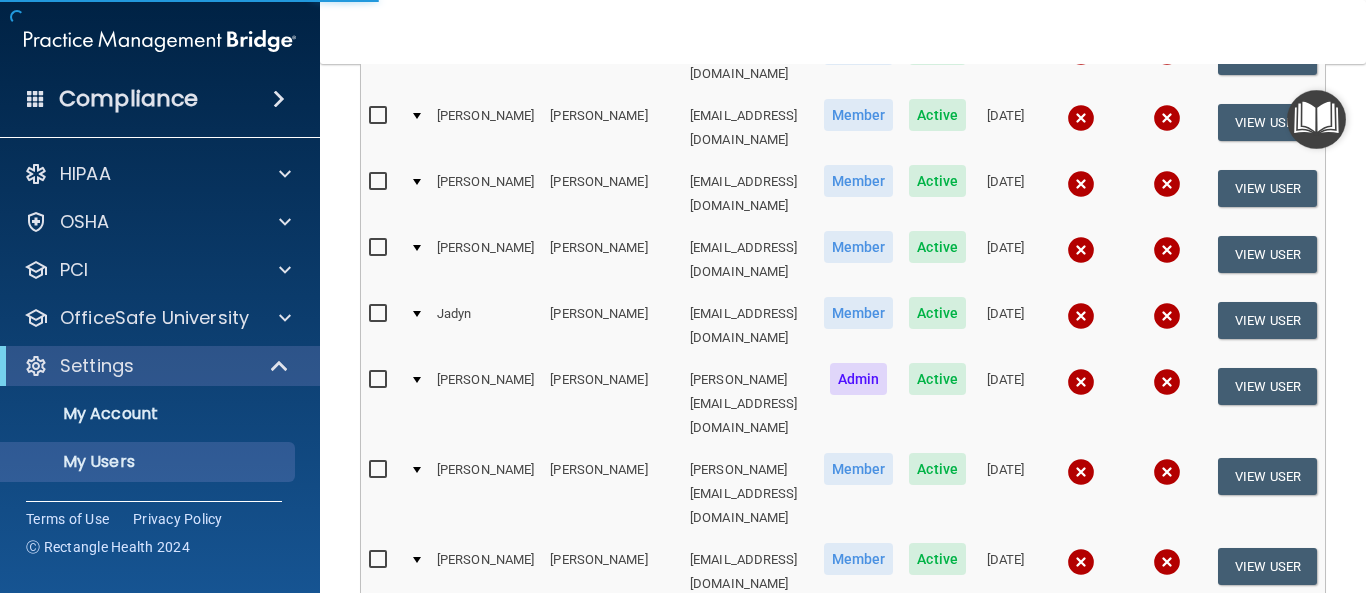 select on "30" 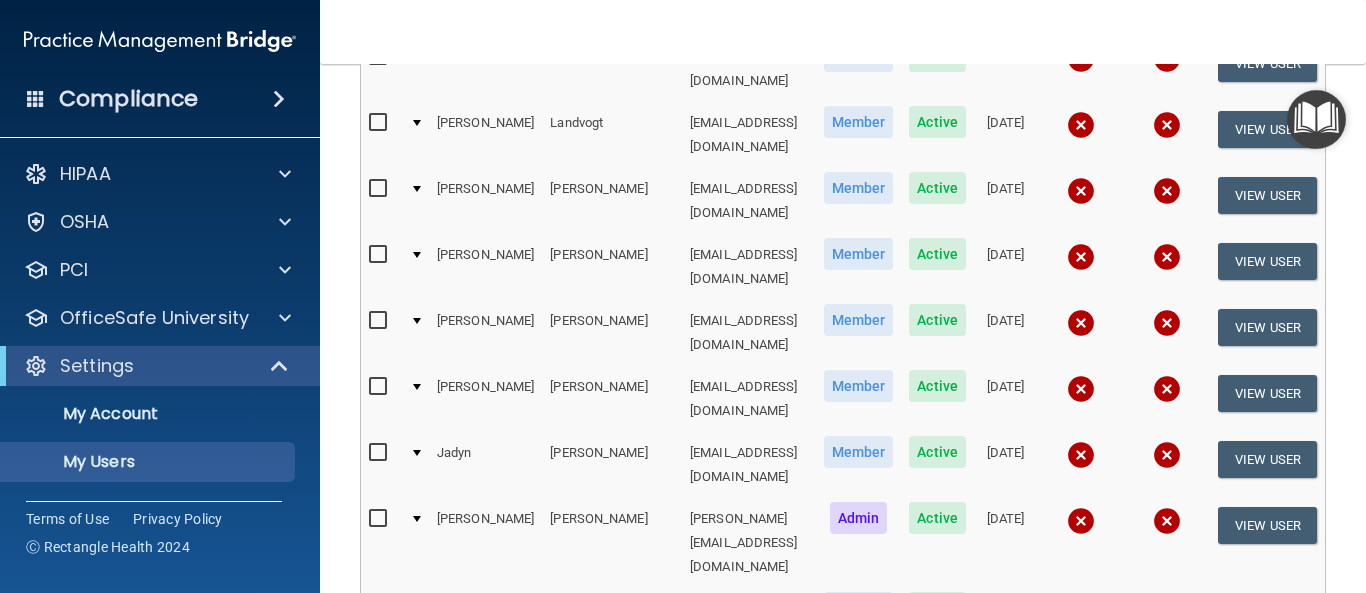 scroll, scrollTop: 625, scrollLeft: 0, axis: vertical 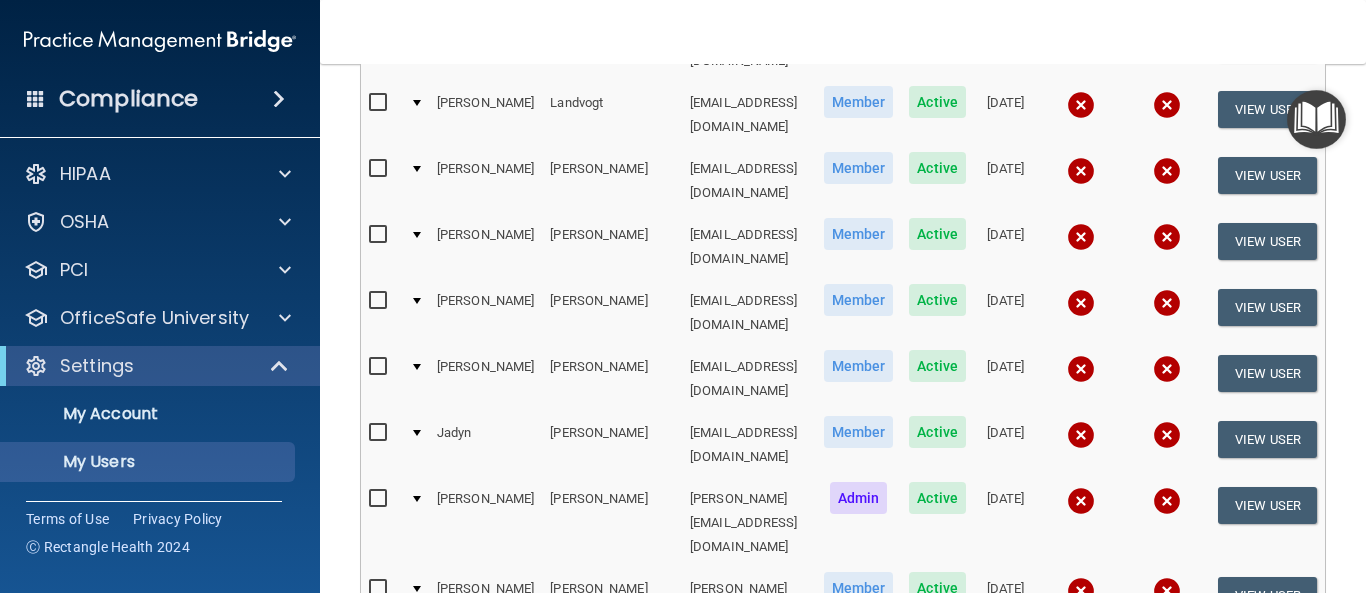 click at bounding box center [380, 499] 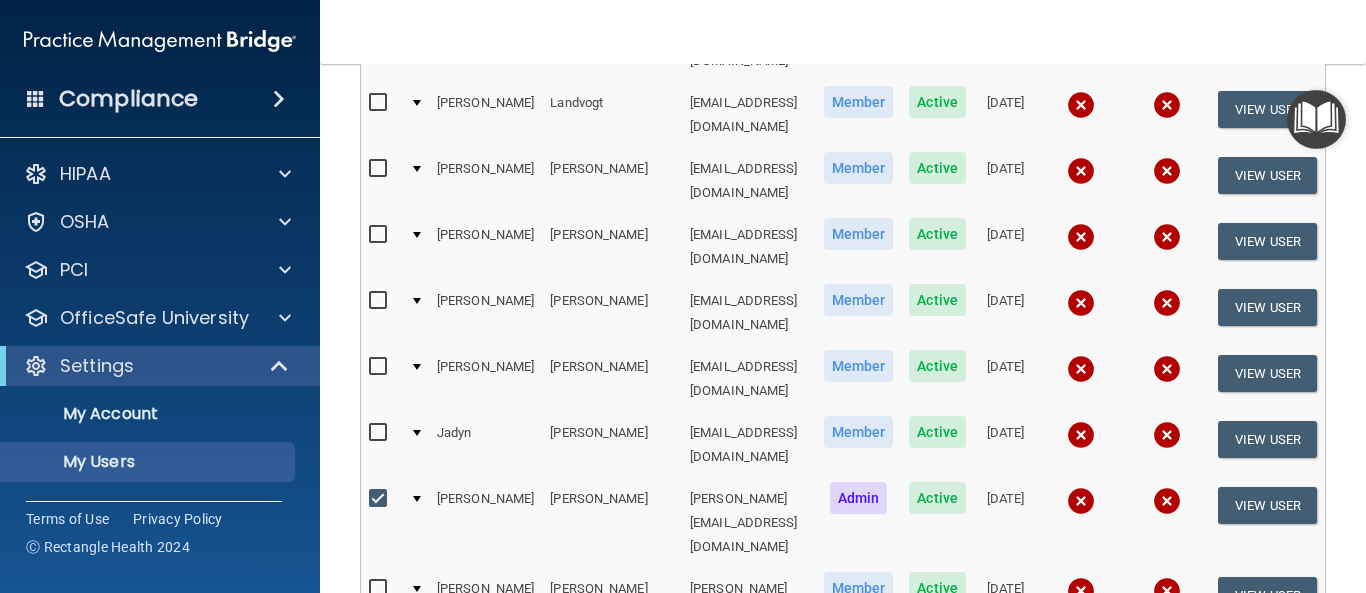 scroll, scrollTop: 645, scrollLeft: 0, axis: vertical 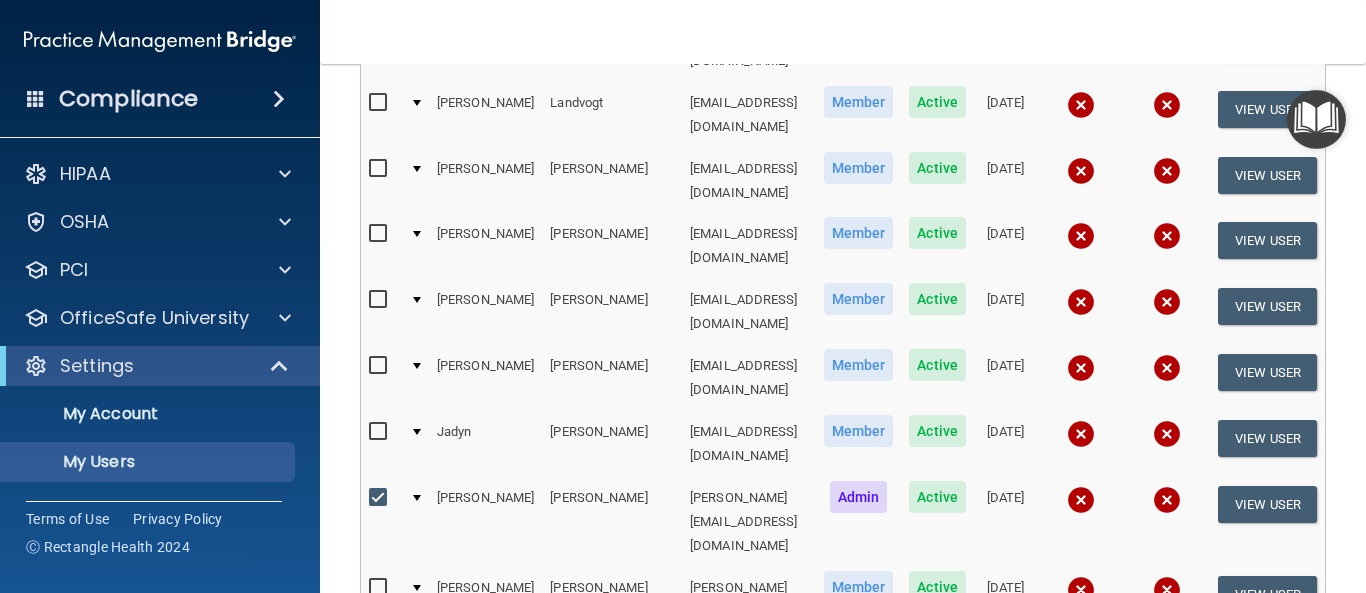 click at bounding box center [415, 522] 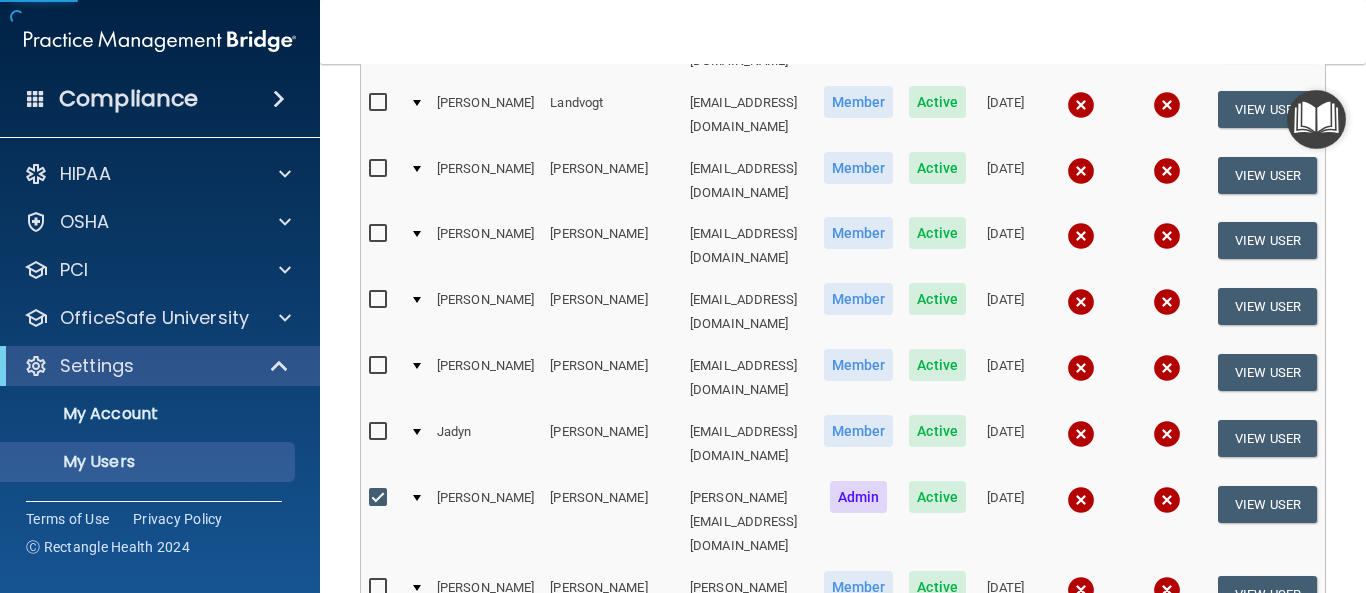 click at bounding box center [417, 498] 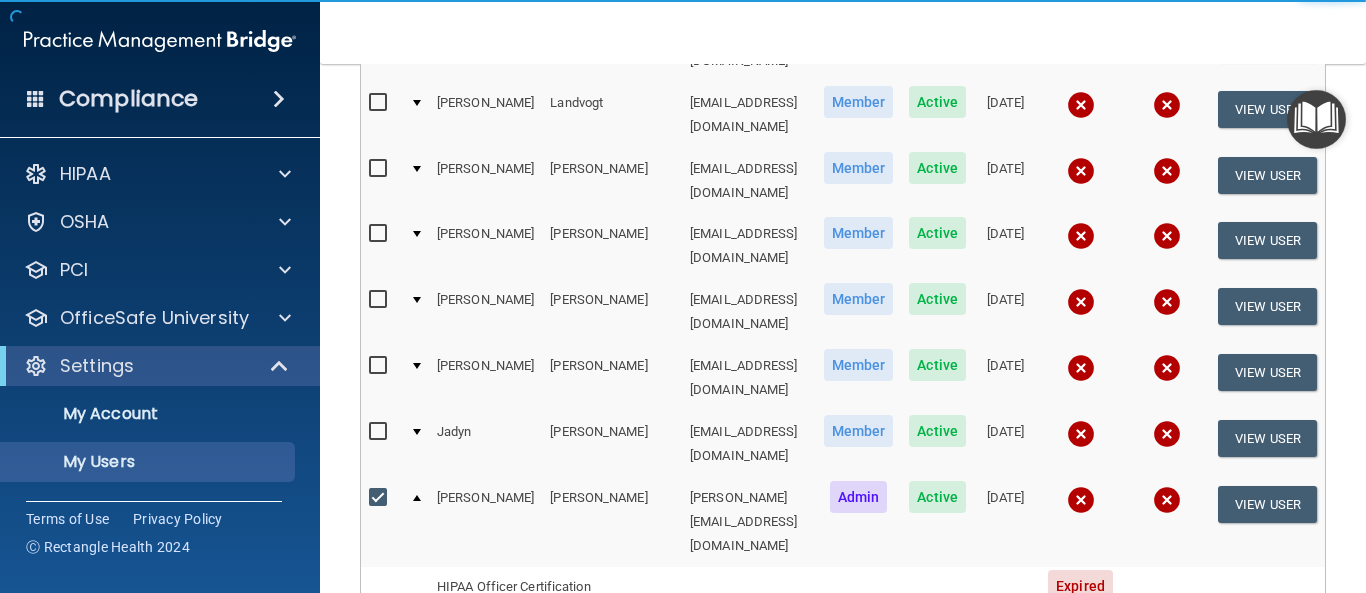 scroll, scrollTop: 1107, scrollLeft: 0, axis: vertical 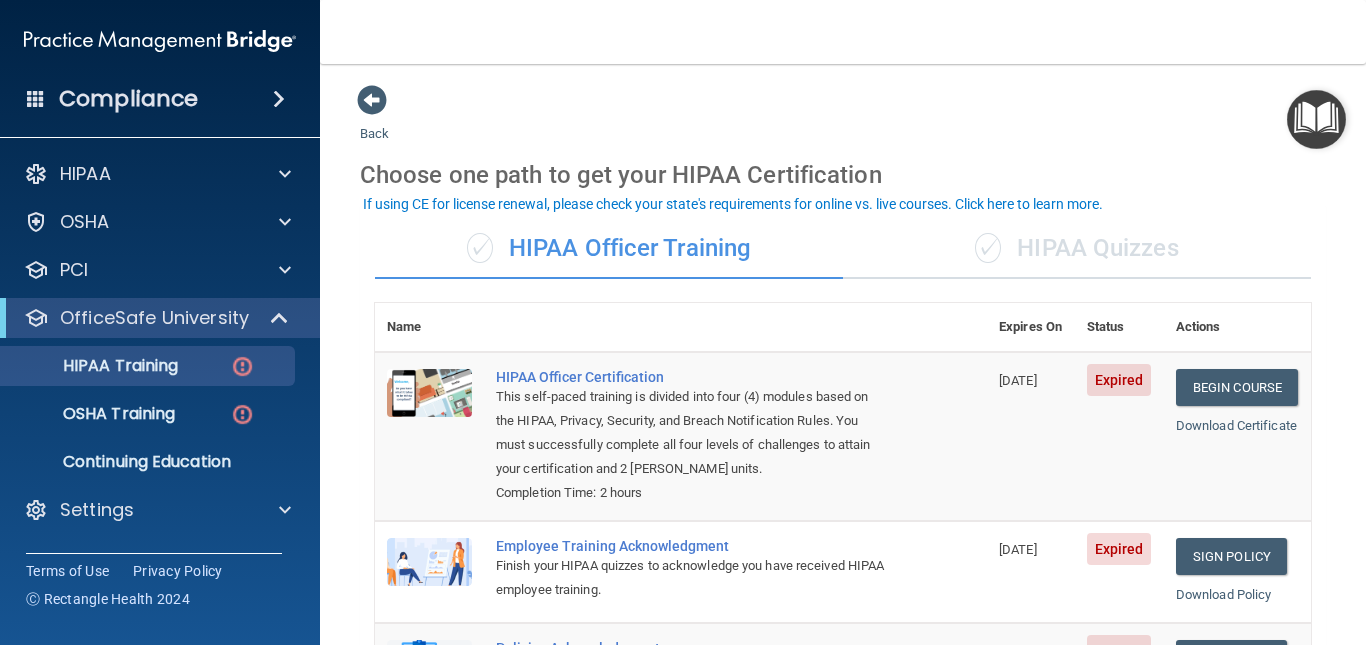 click at bounding box center [279, 99] 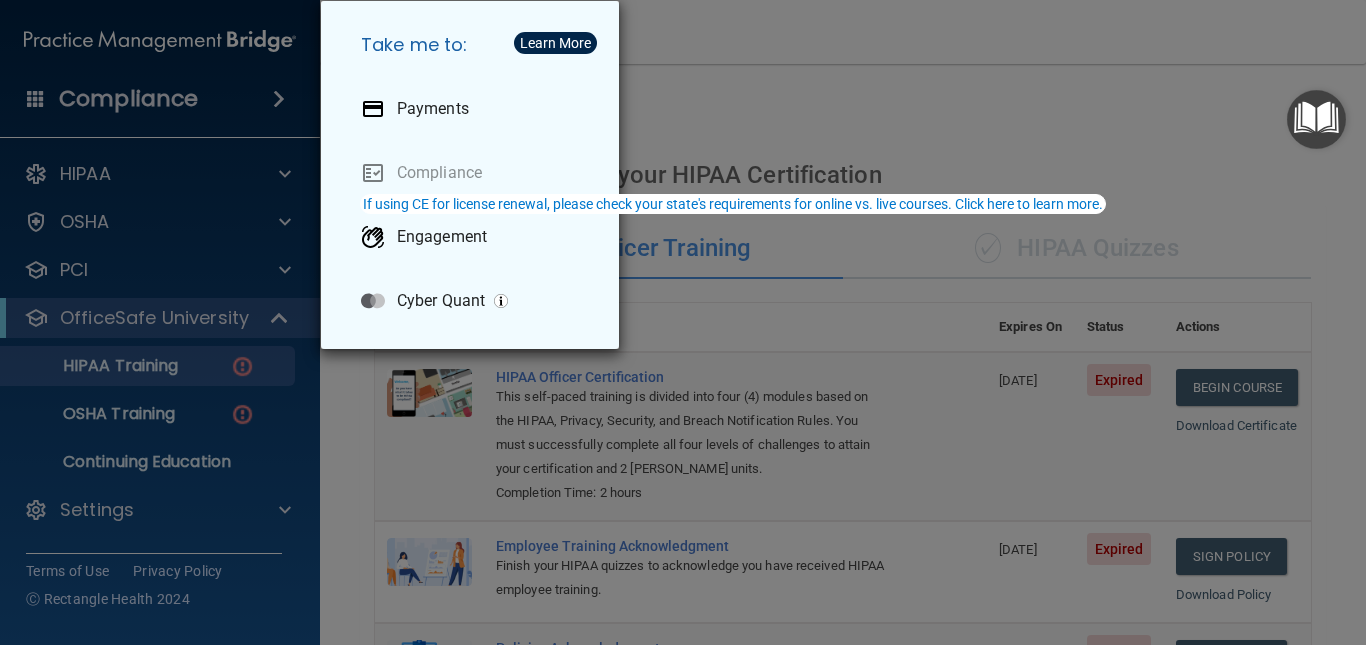 click on "Take me to:             Payments                   Compliance                     Engagement                     Cyber Quant" at bounding box center [683, 322] 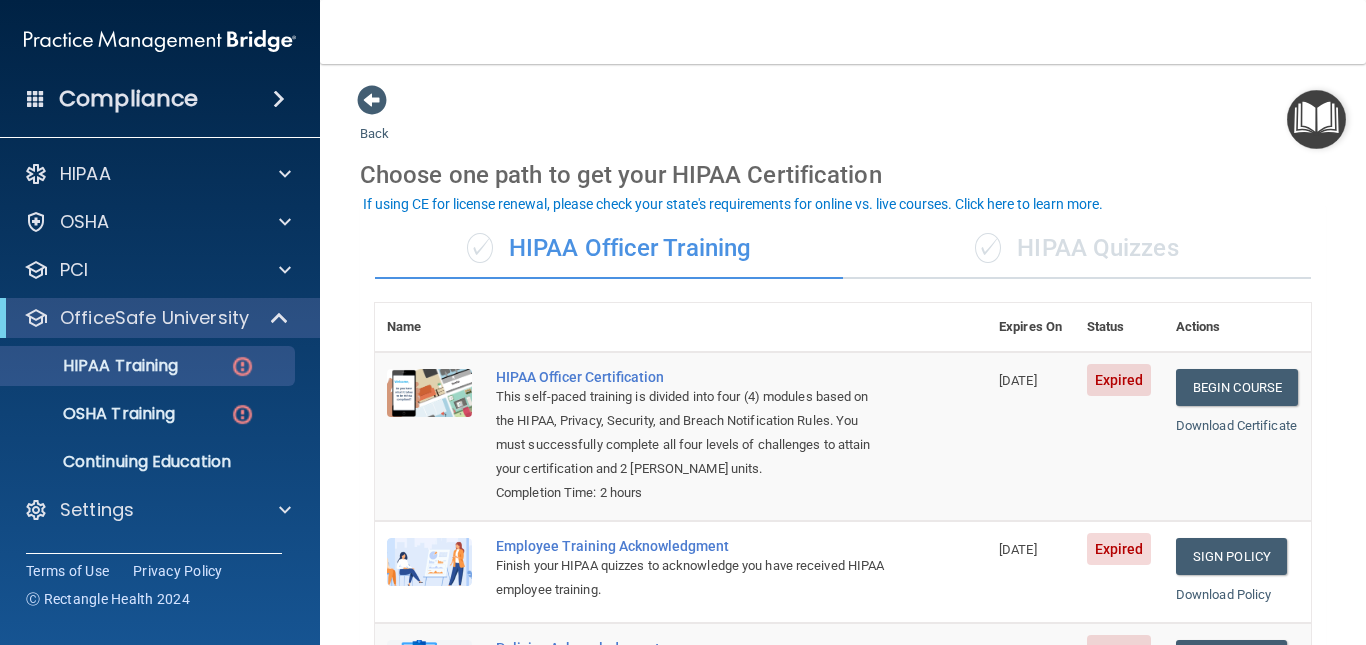 click at bounding box center [160, 41] 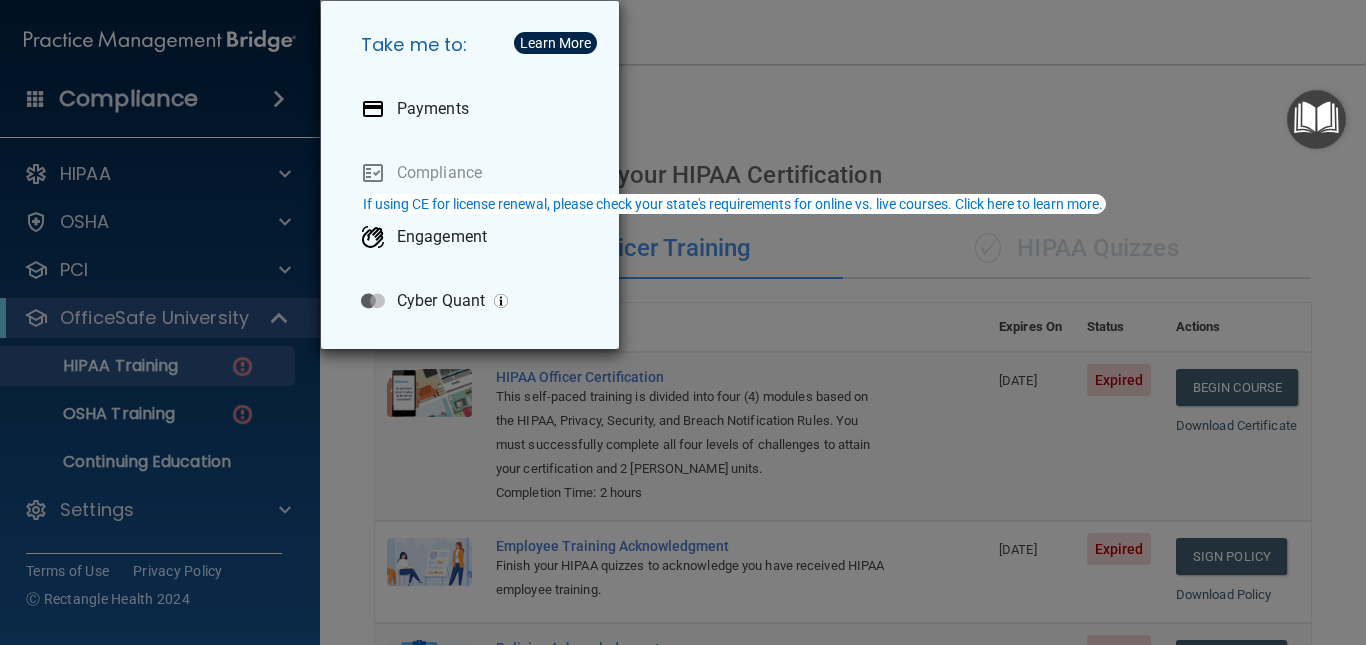 click on "Take me to:             Payments                   Compliance                     Engagement                     Cyber Quant" at bounding box center (683, 322) 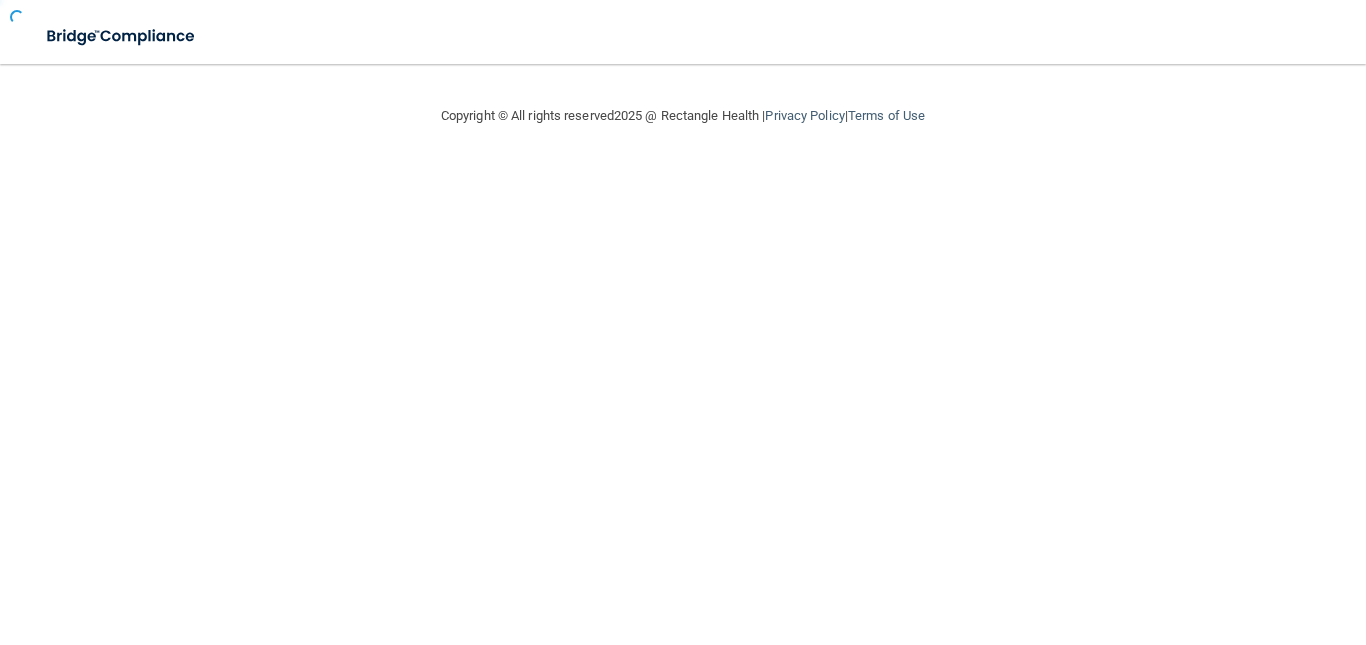 scroll, scrollTop: 0, scrollLeft: 0, axis: both 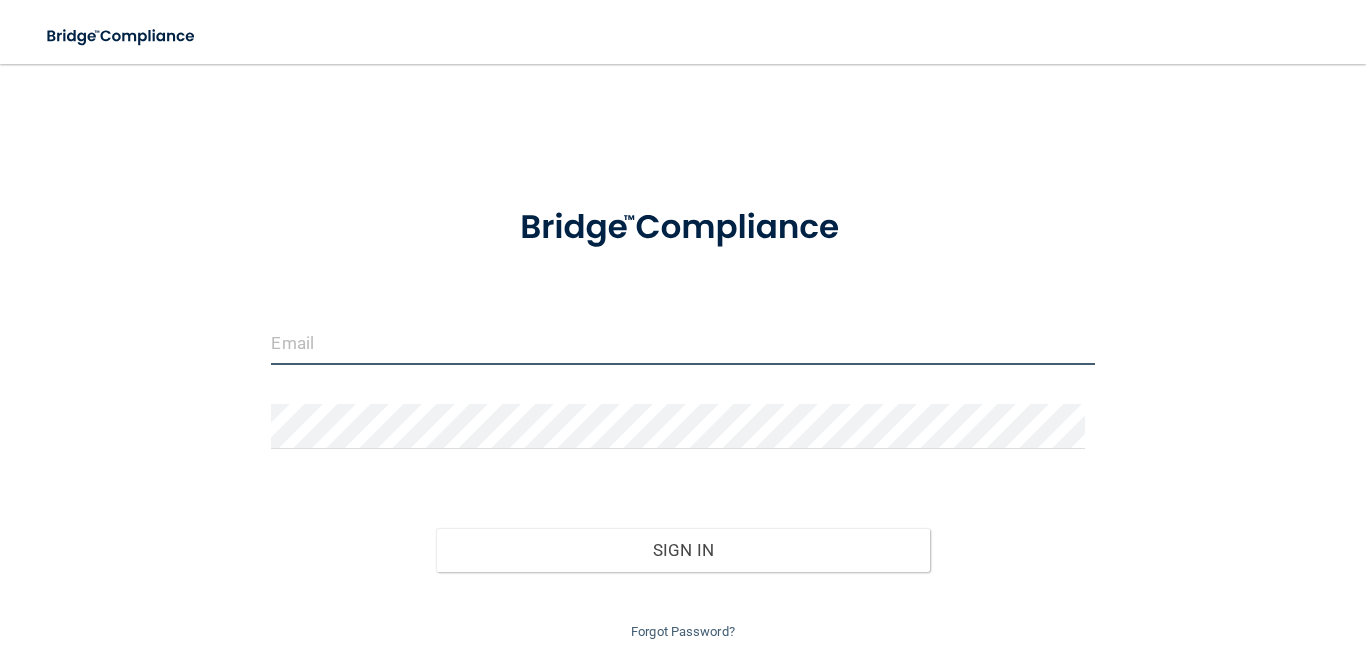 type on "[EMAIL_ADDRESS][DOMAIN_NAME]" 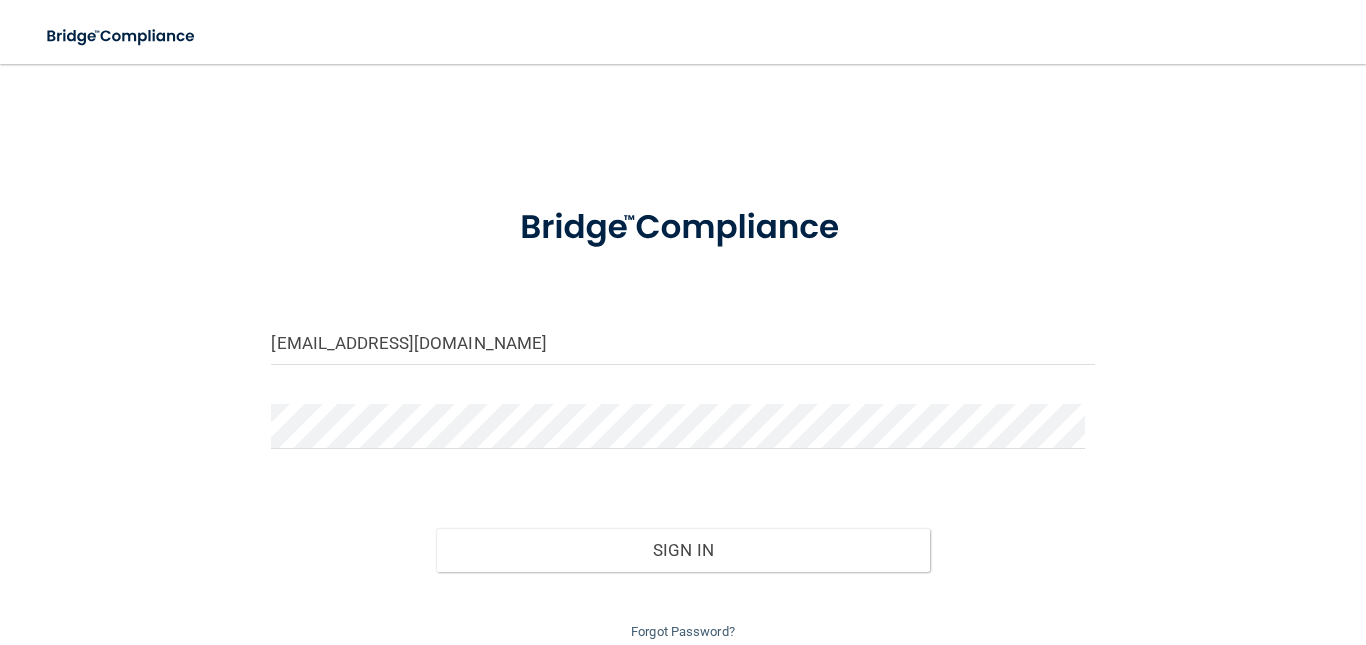 click on "[EMAIL_ADDRESS][DOMAIN_NAME]                                    Invalid email/password.     You don't have permission to access that page.       Sign In            Forgot Password?" at bounding box center [683, 364] 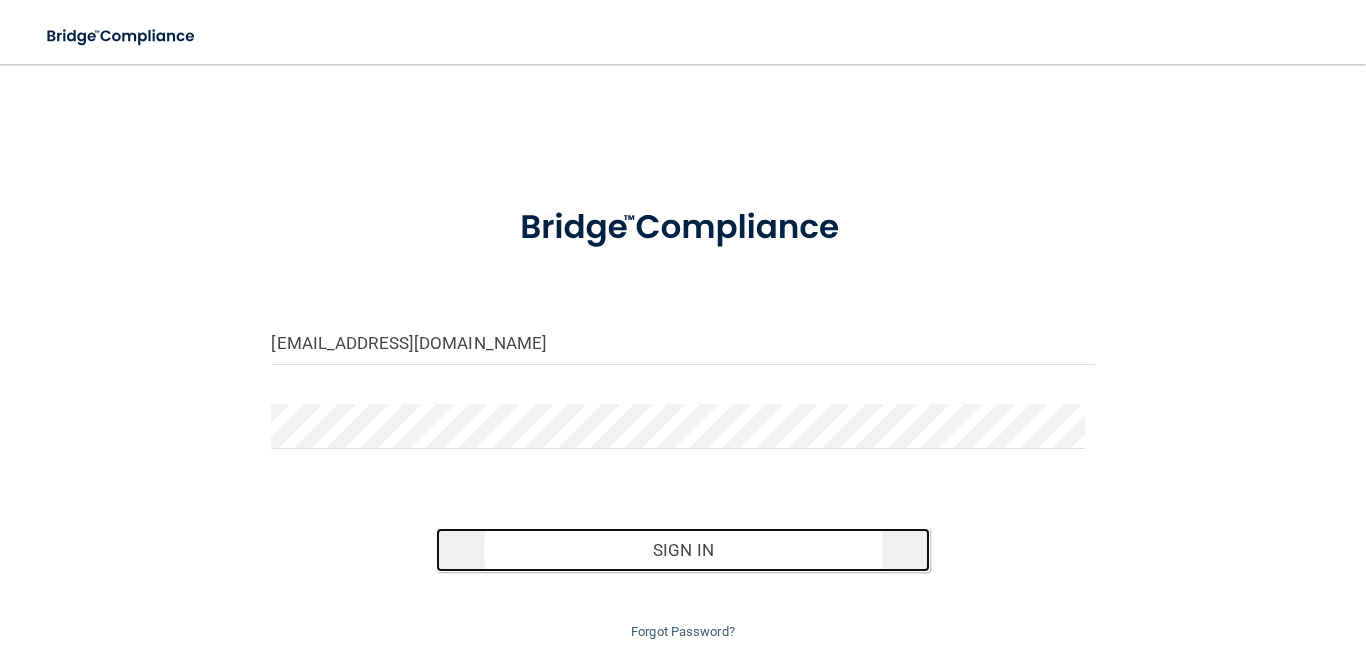 click on "Sign In" at bounding box center (683, 550) 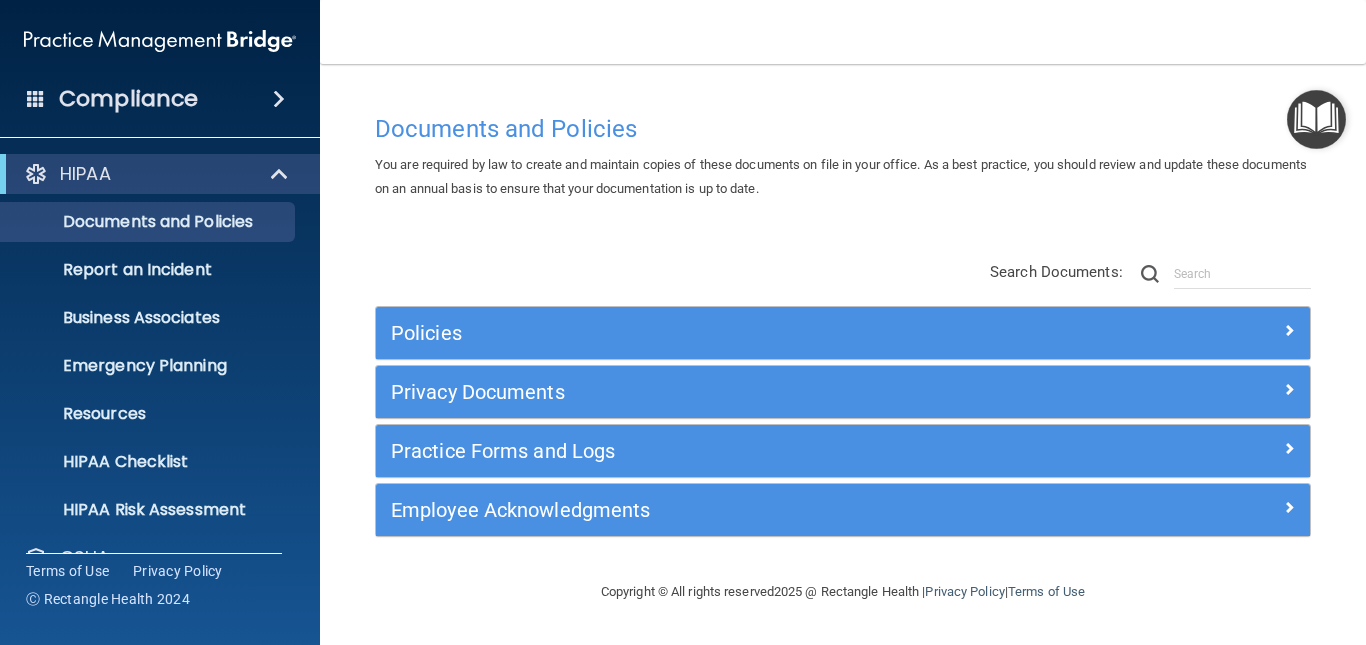 click on "Business Associates" at bounding box center [161, 318] 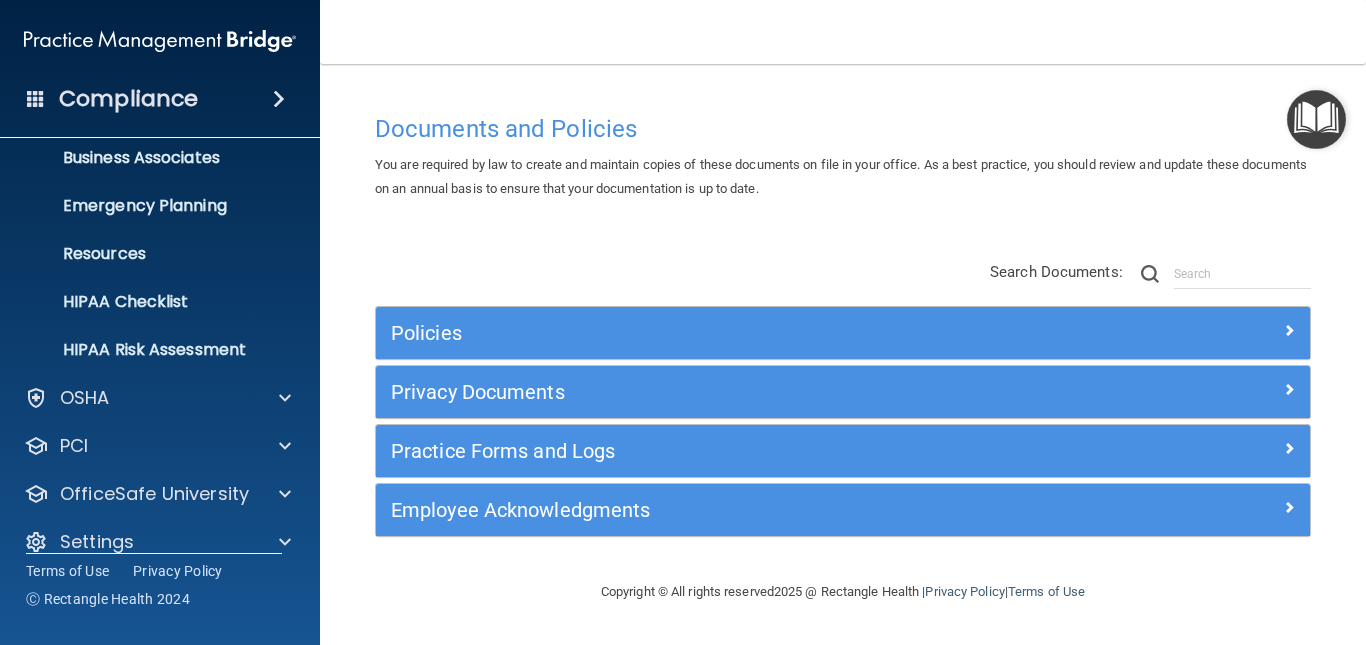 scroll, scrollTop: 185, scrollLeft: 0, axis: vertical 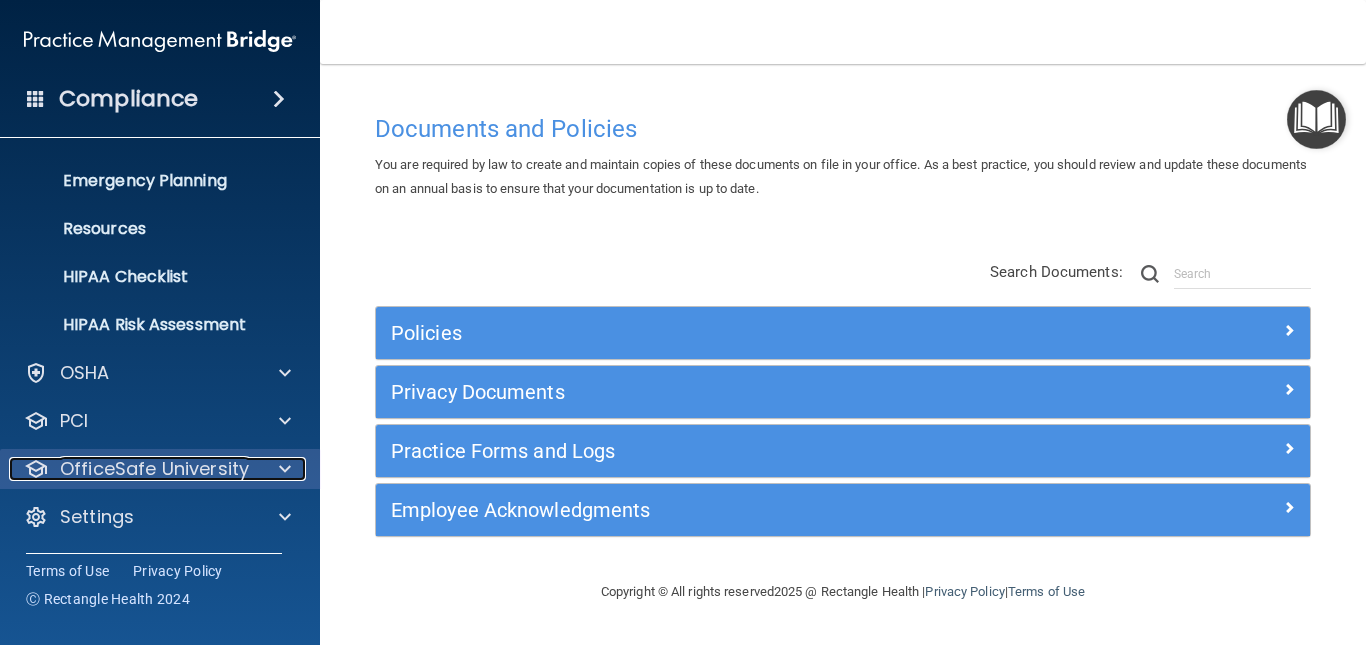 click at bounding box center [285, 469] 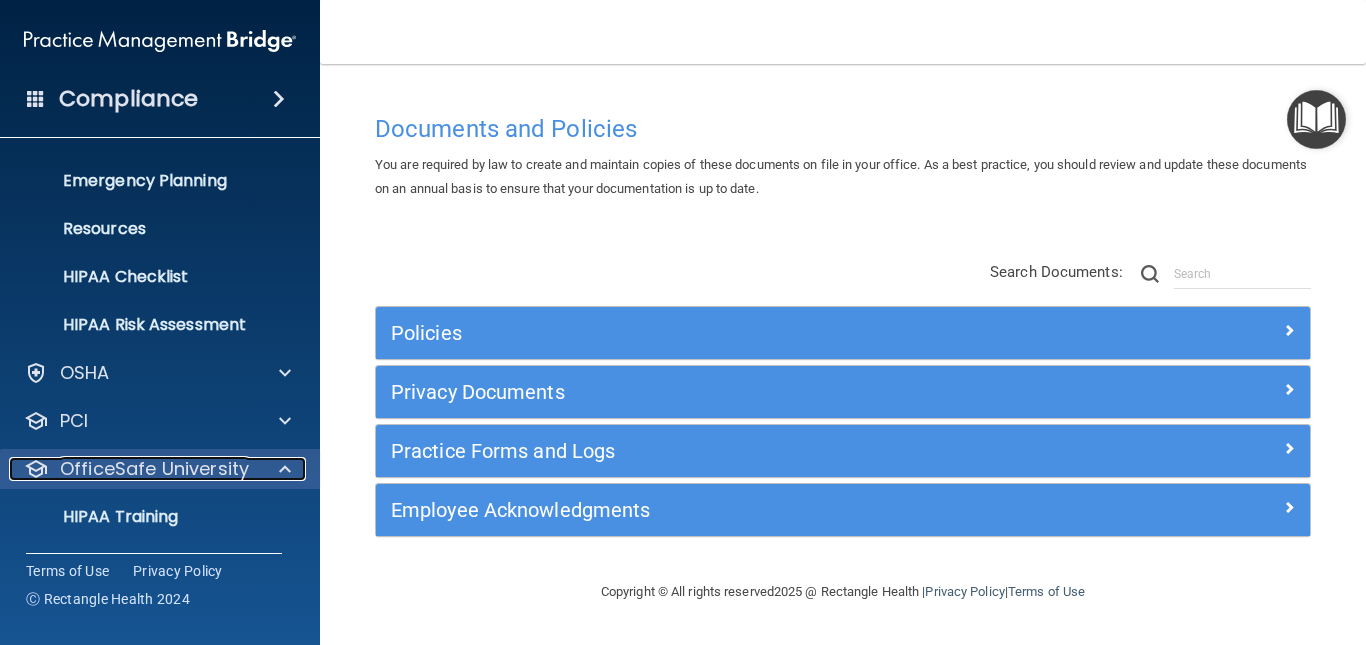 click at bounding box center (285, 469) 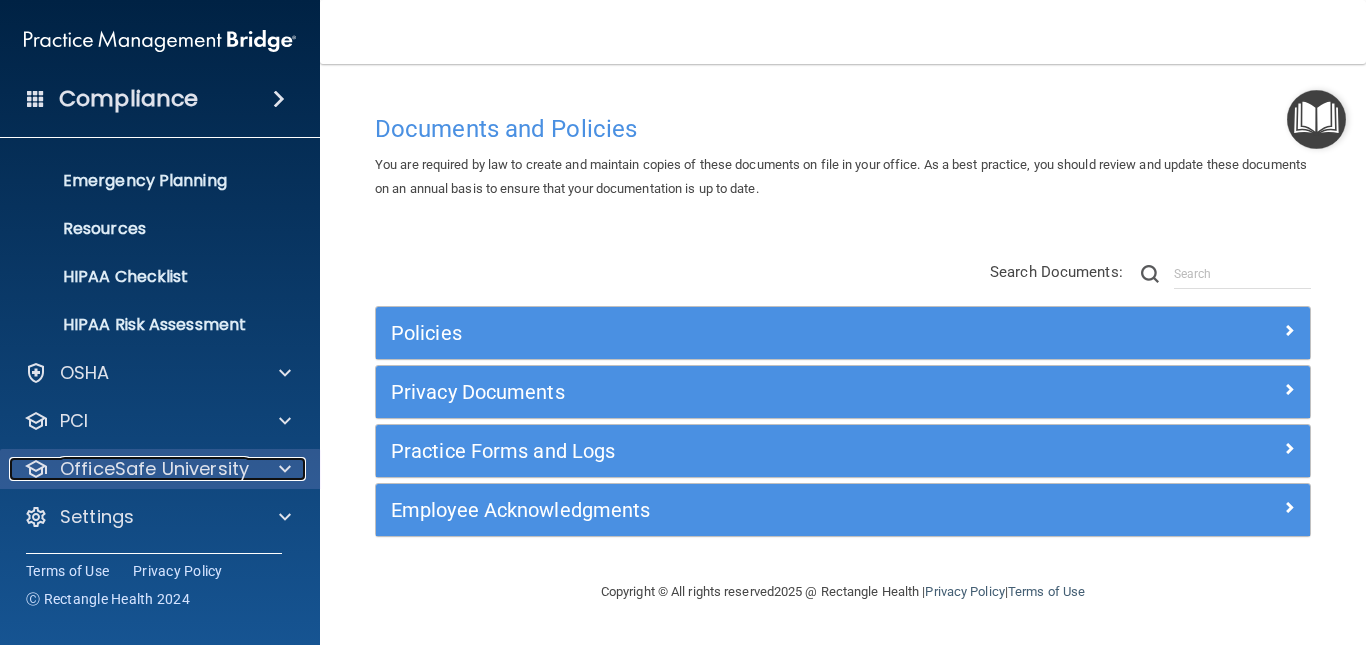 click at bounding box center [282, 469] 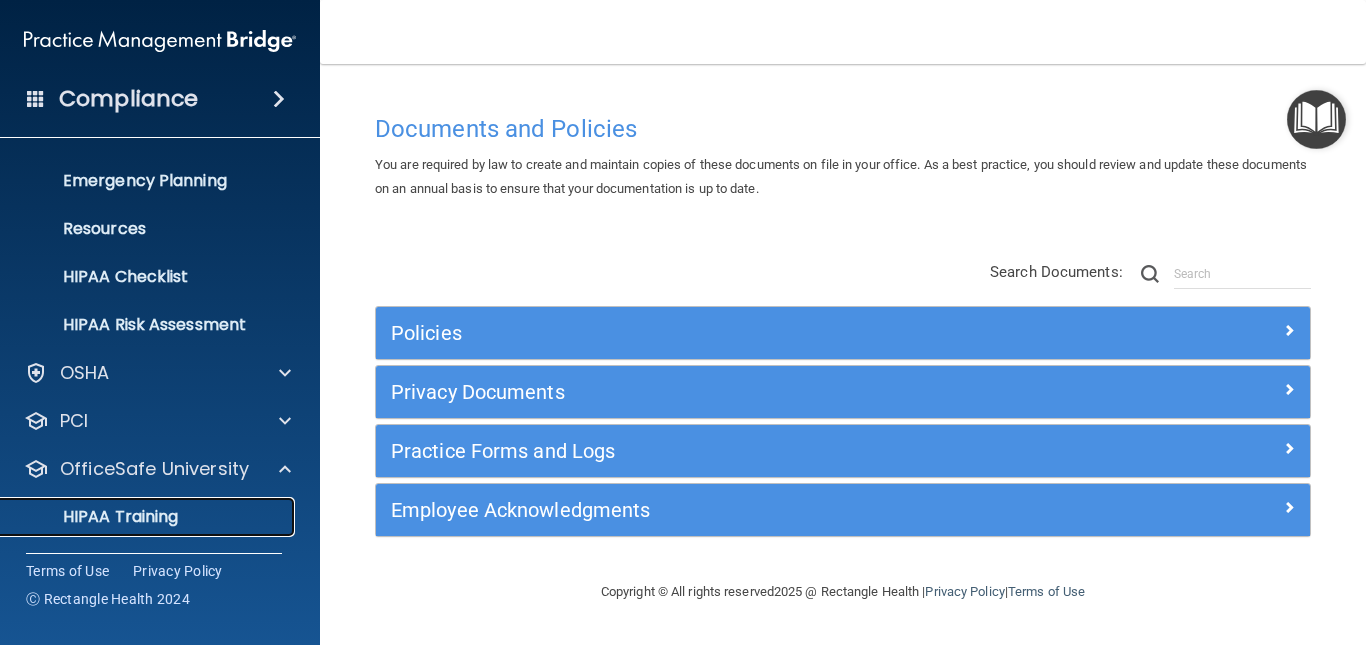click on "HIPAA Training" at bounding box center (149, 517) 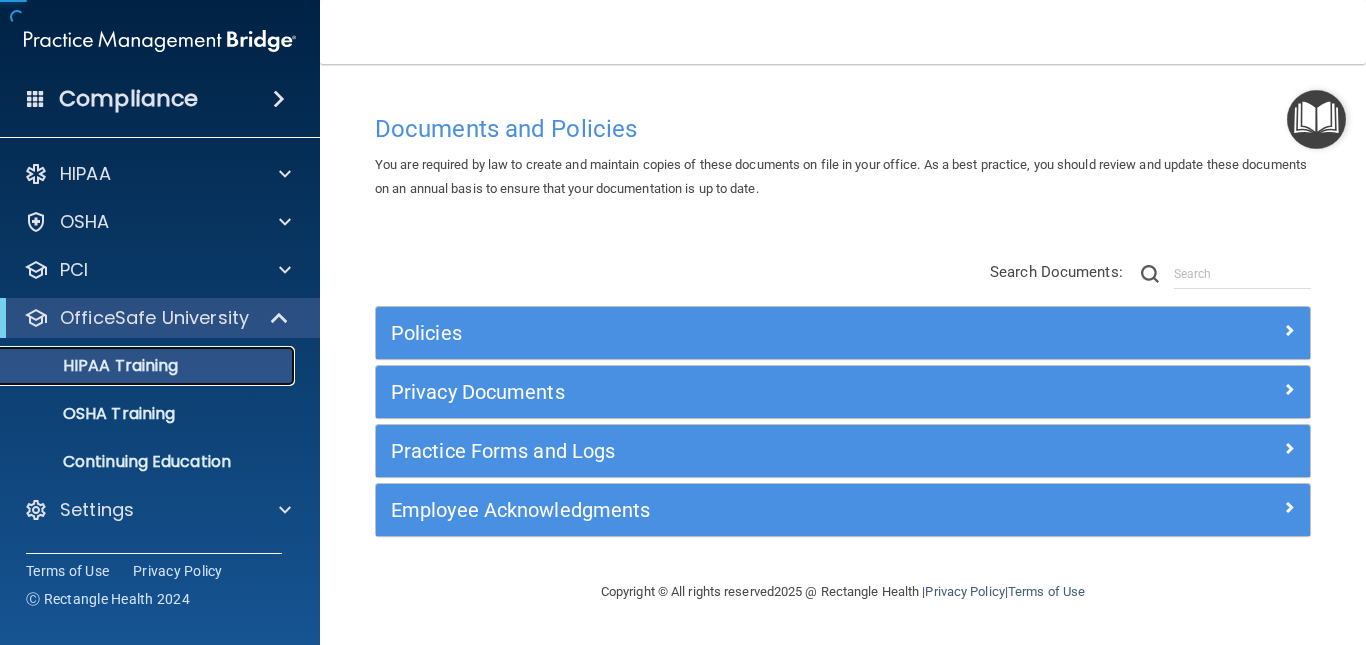 scroll, scrollTop: 0, scrollLeft: 0, axis: both 